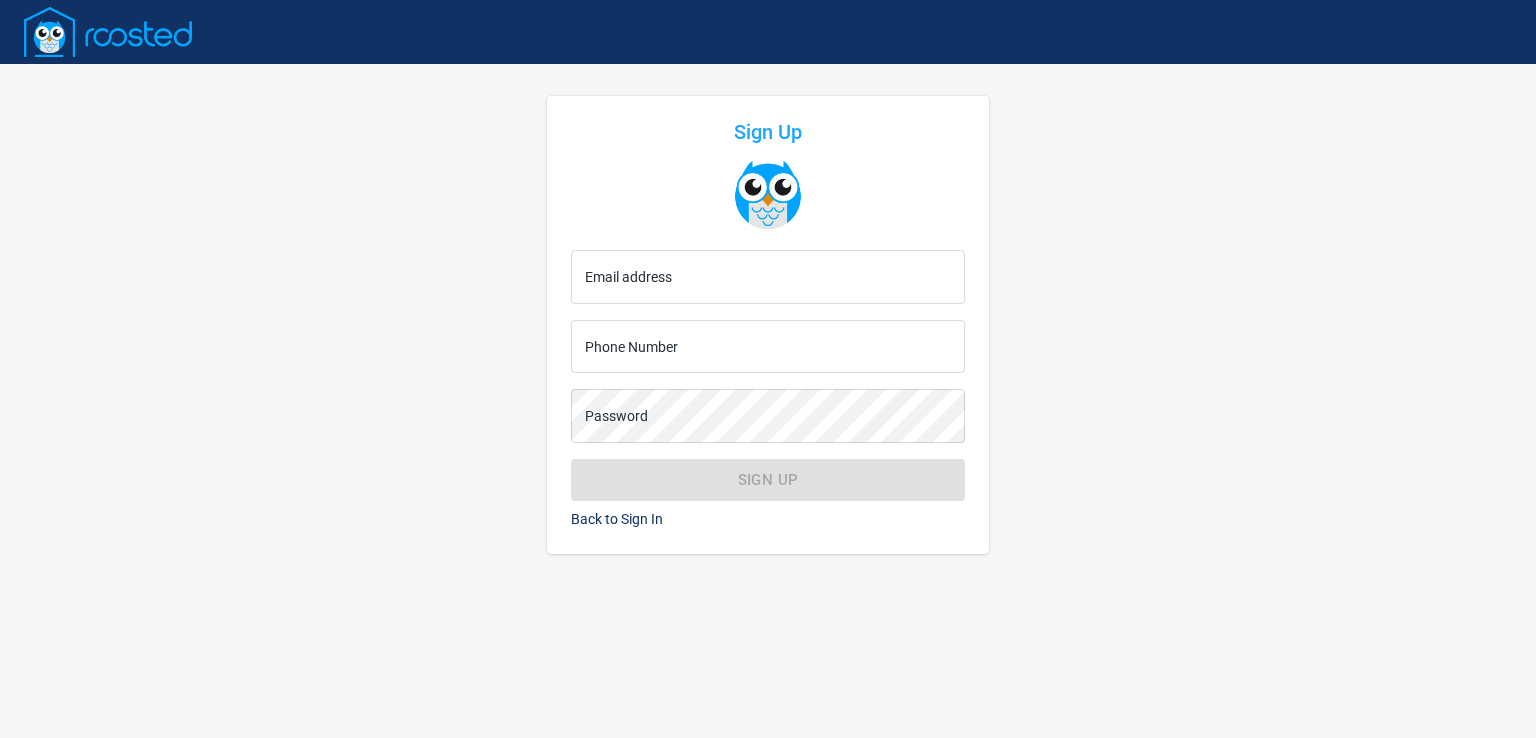 scroll, scrollTop: 0, scrollLeft: 0, axis: both 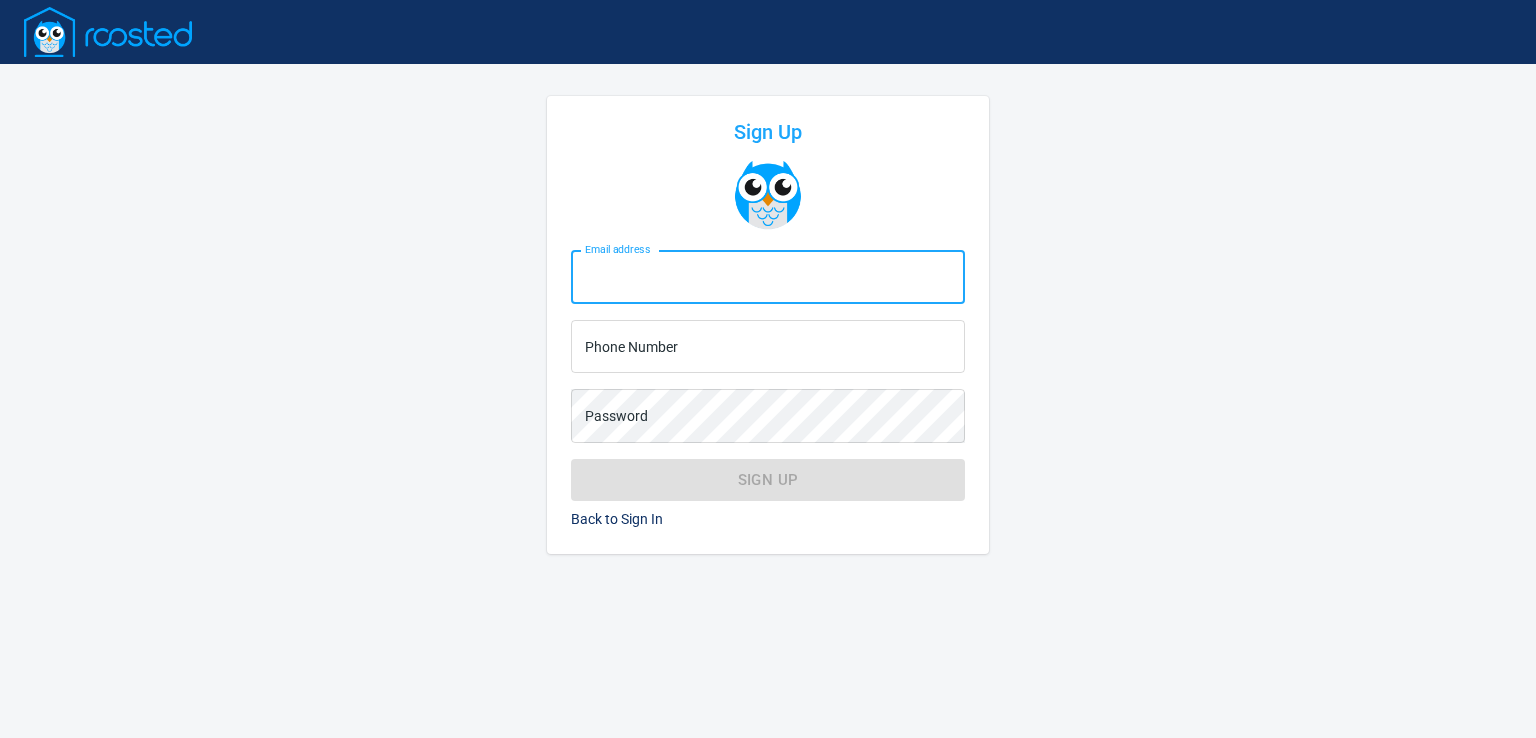 click on "Email address" at bounding box center [768, 277] 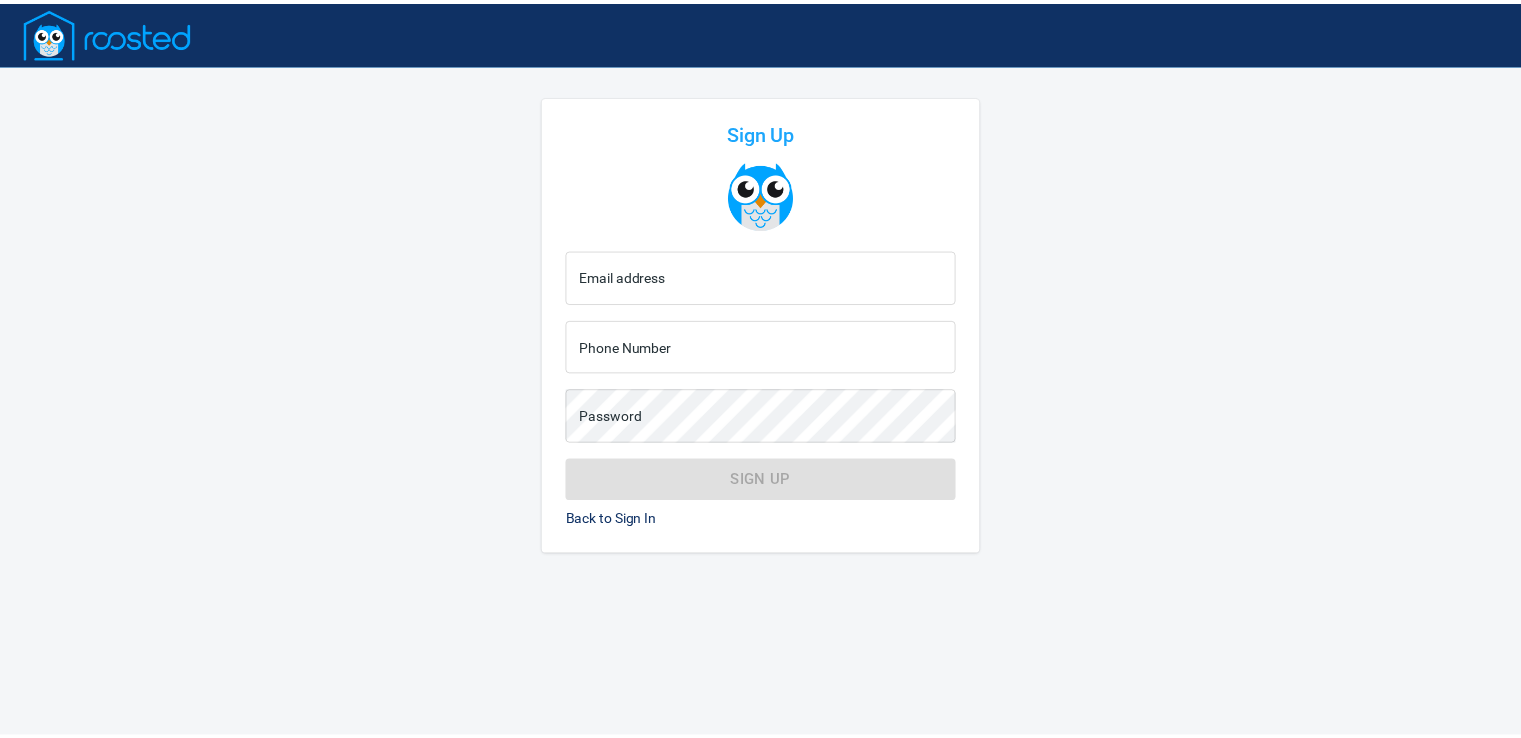 scroll, scrollTop: 0, scrollLeft: 0, axis: both 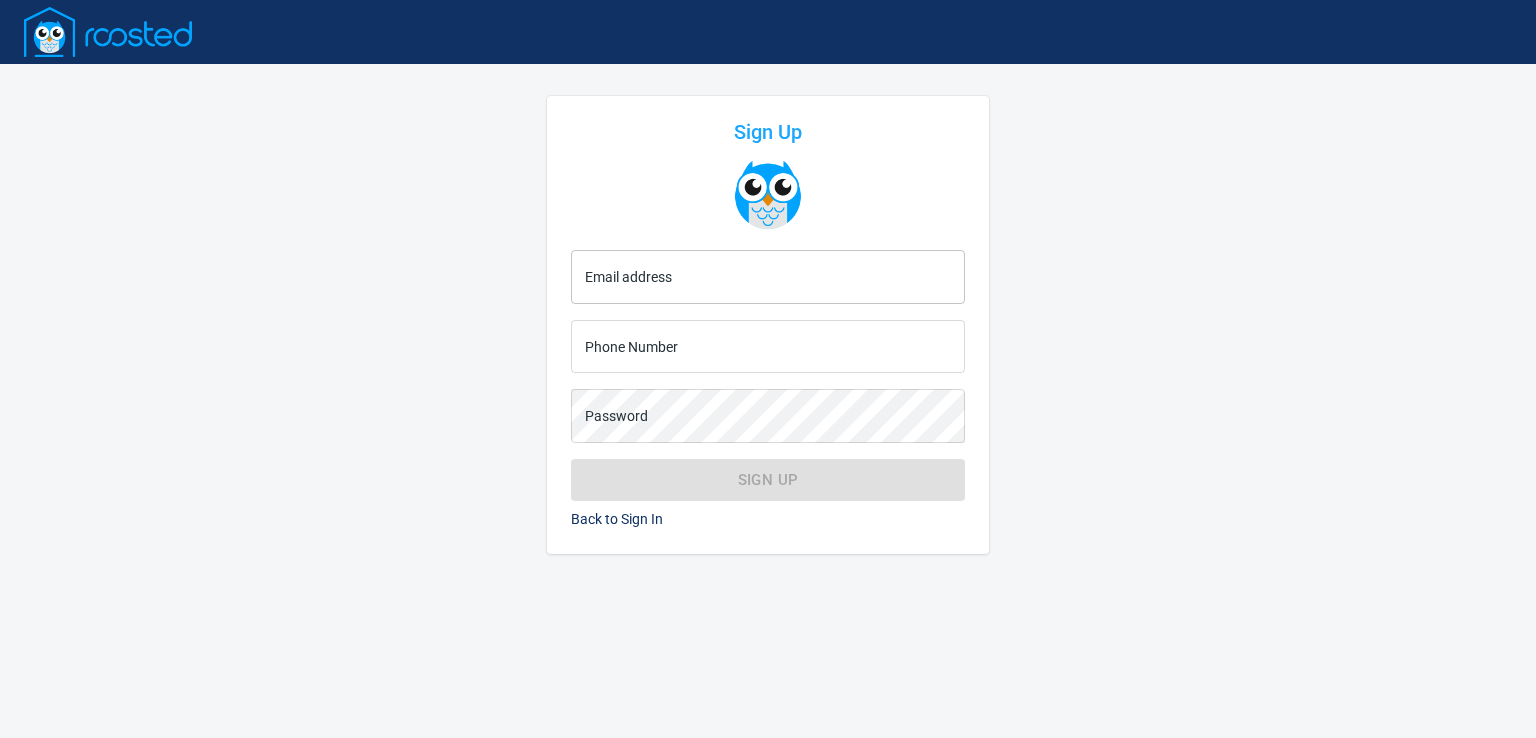 click on "Email address" at bounding box center [768, 277] 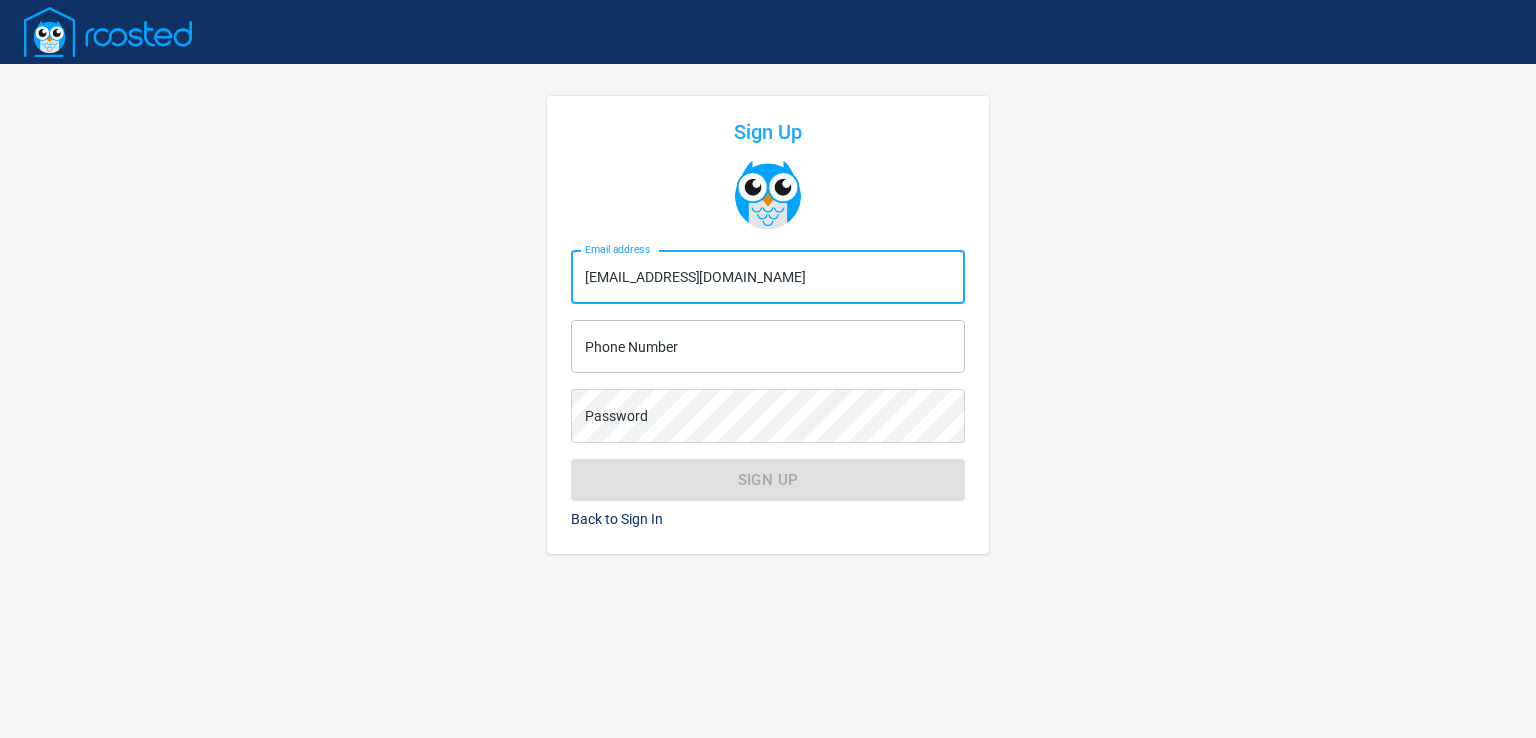 type on "[EMAIL_ADDRESS][DOMAIN_NAME]" 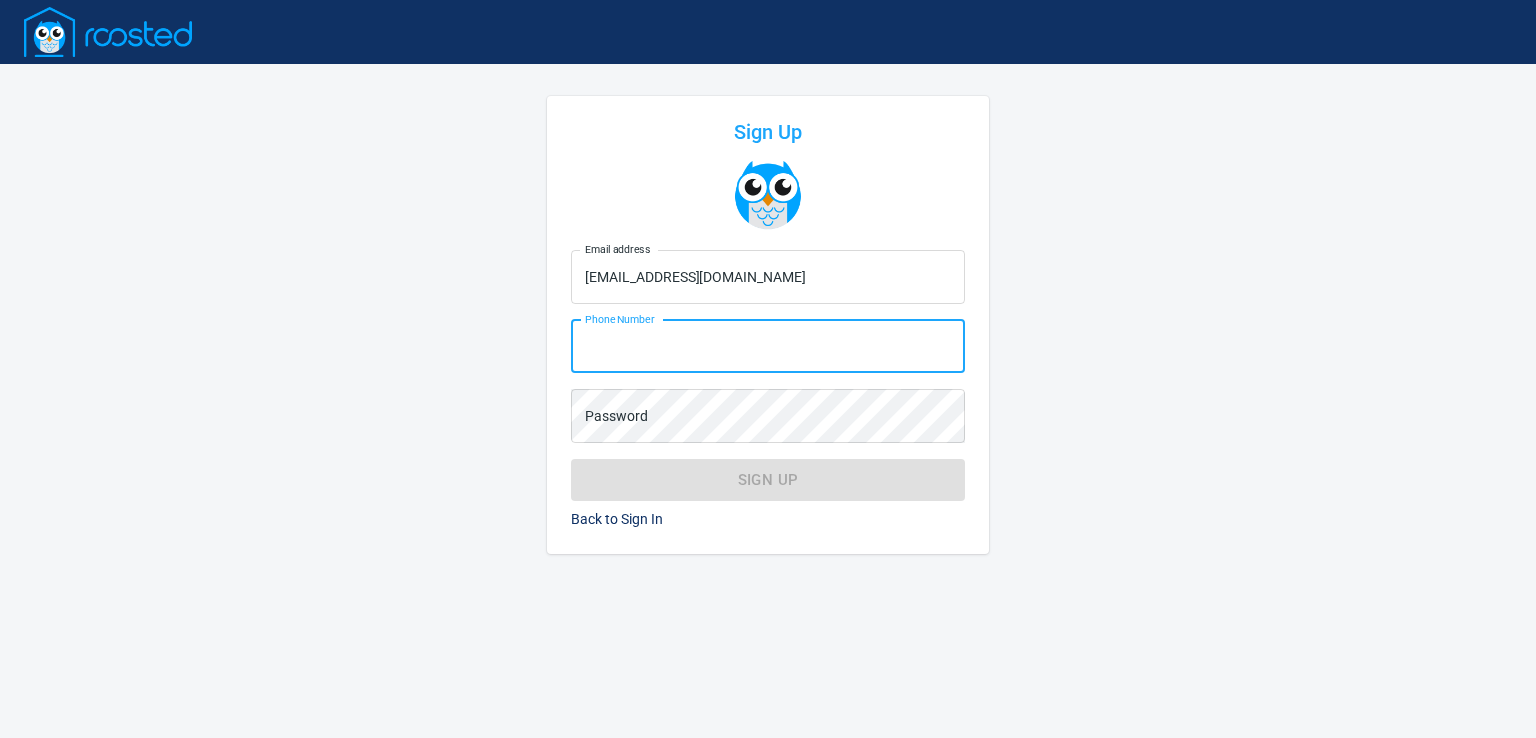 type on "[PHONE_NUMBER]" 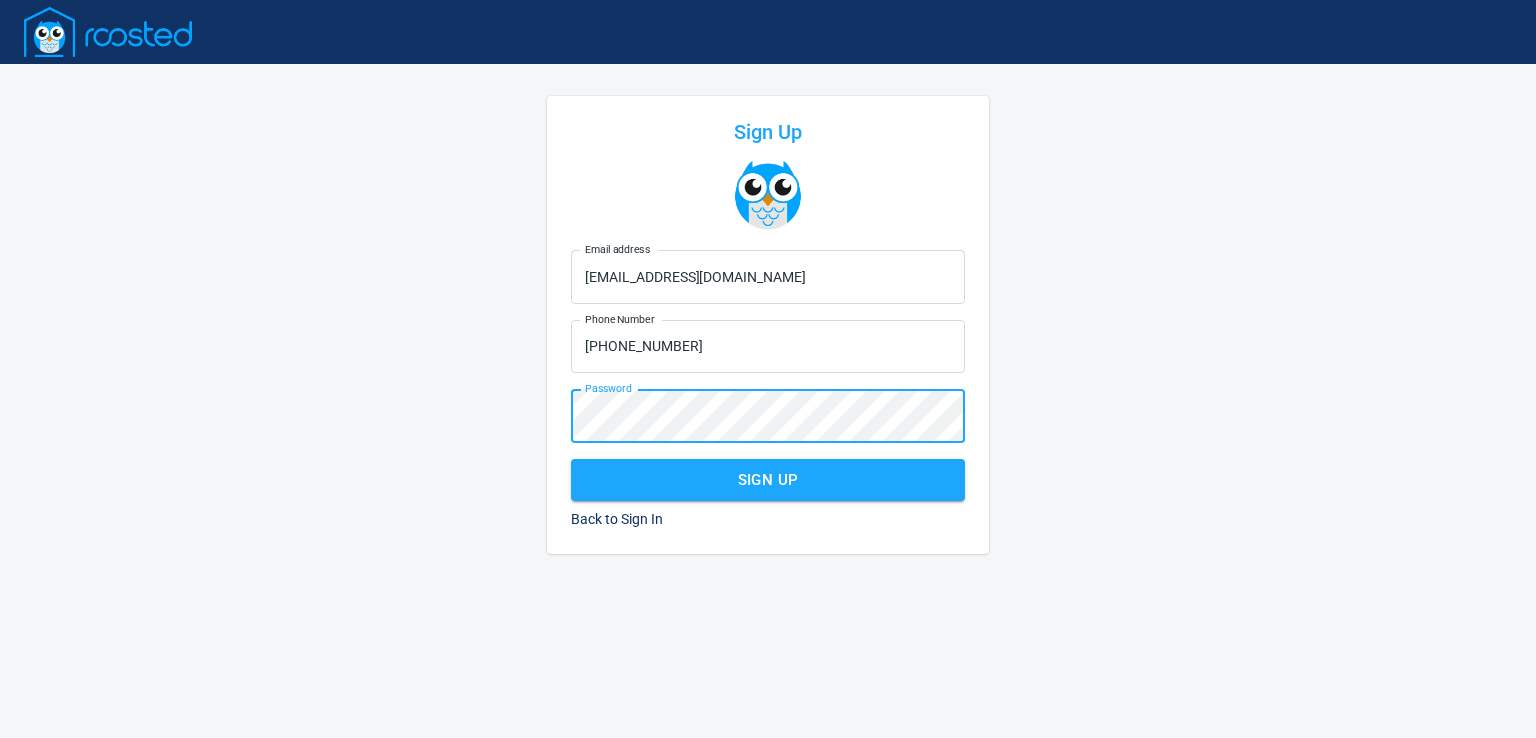 click on "Sign Up" at bounding box center (768, 480) 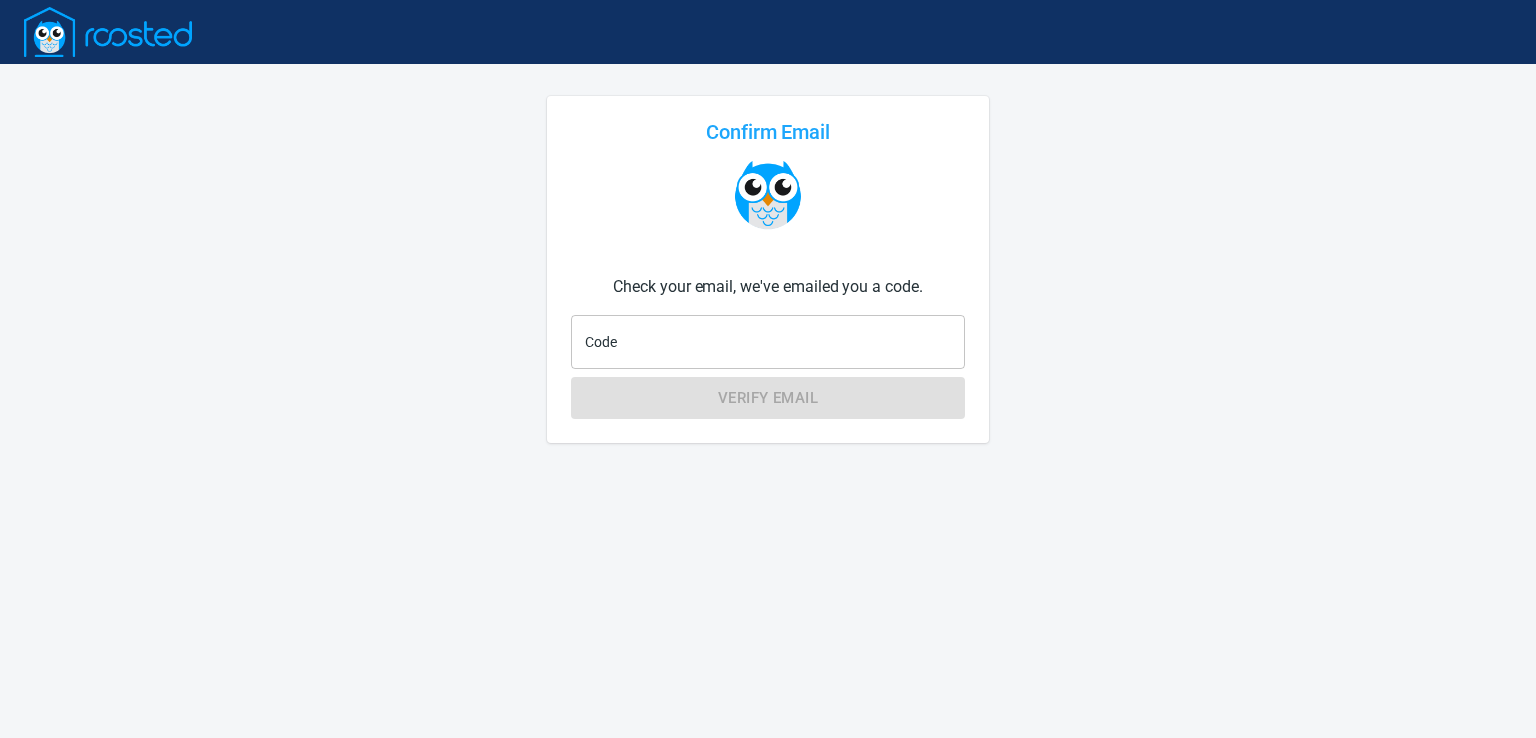 click on "Code" at bounding box center (768, 342) 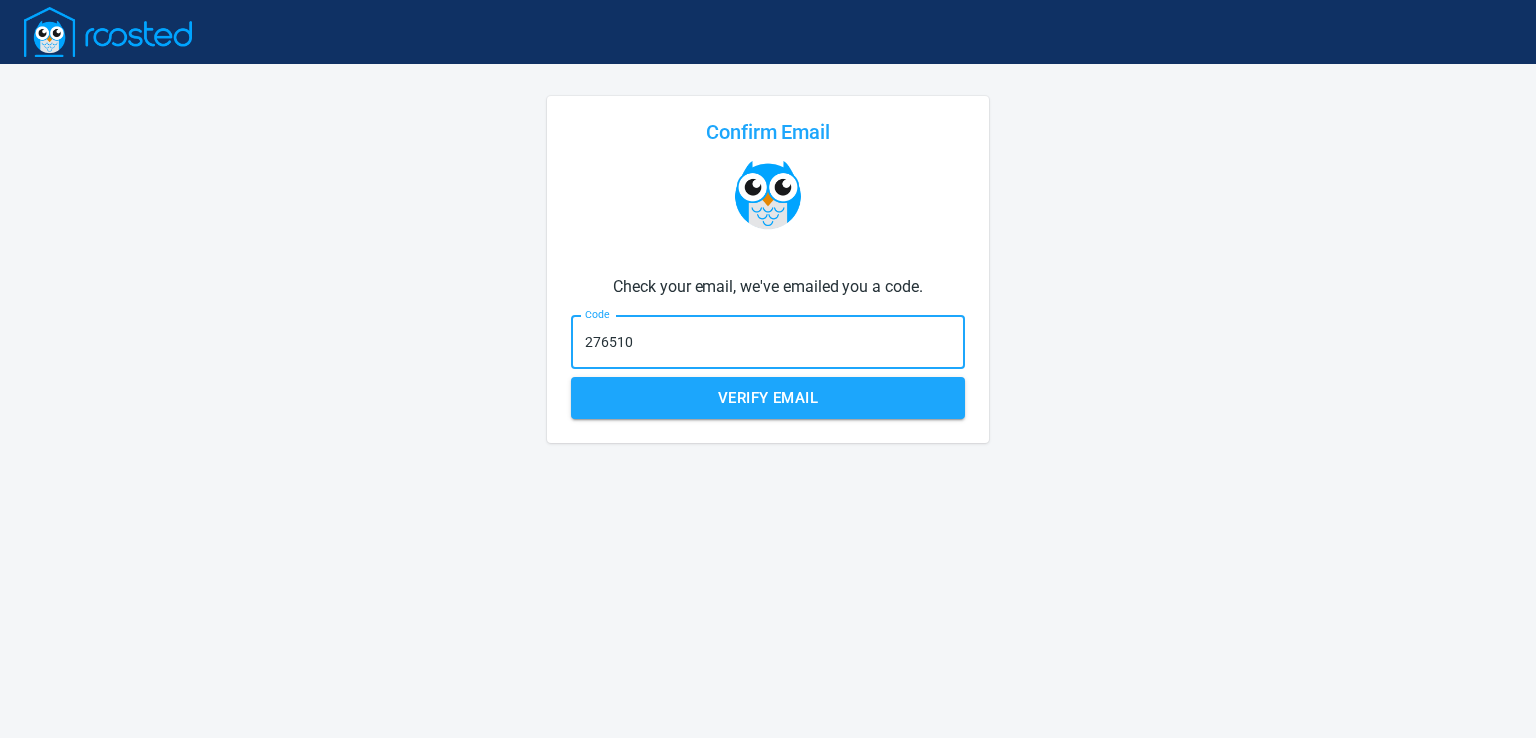 type on "276510" 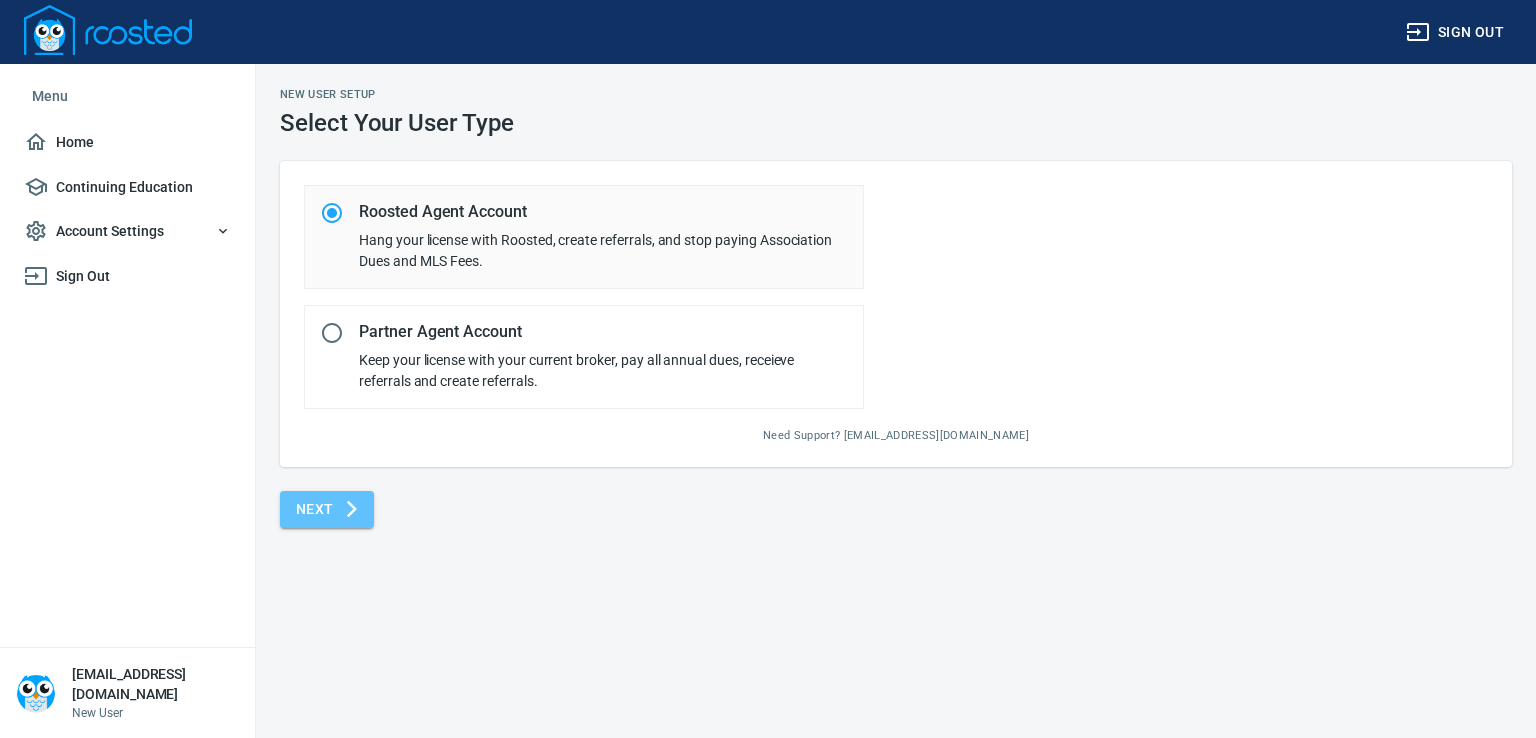click on "Next" at bounding box center [327, 509] 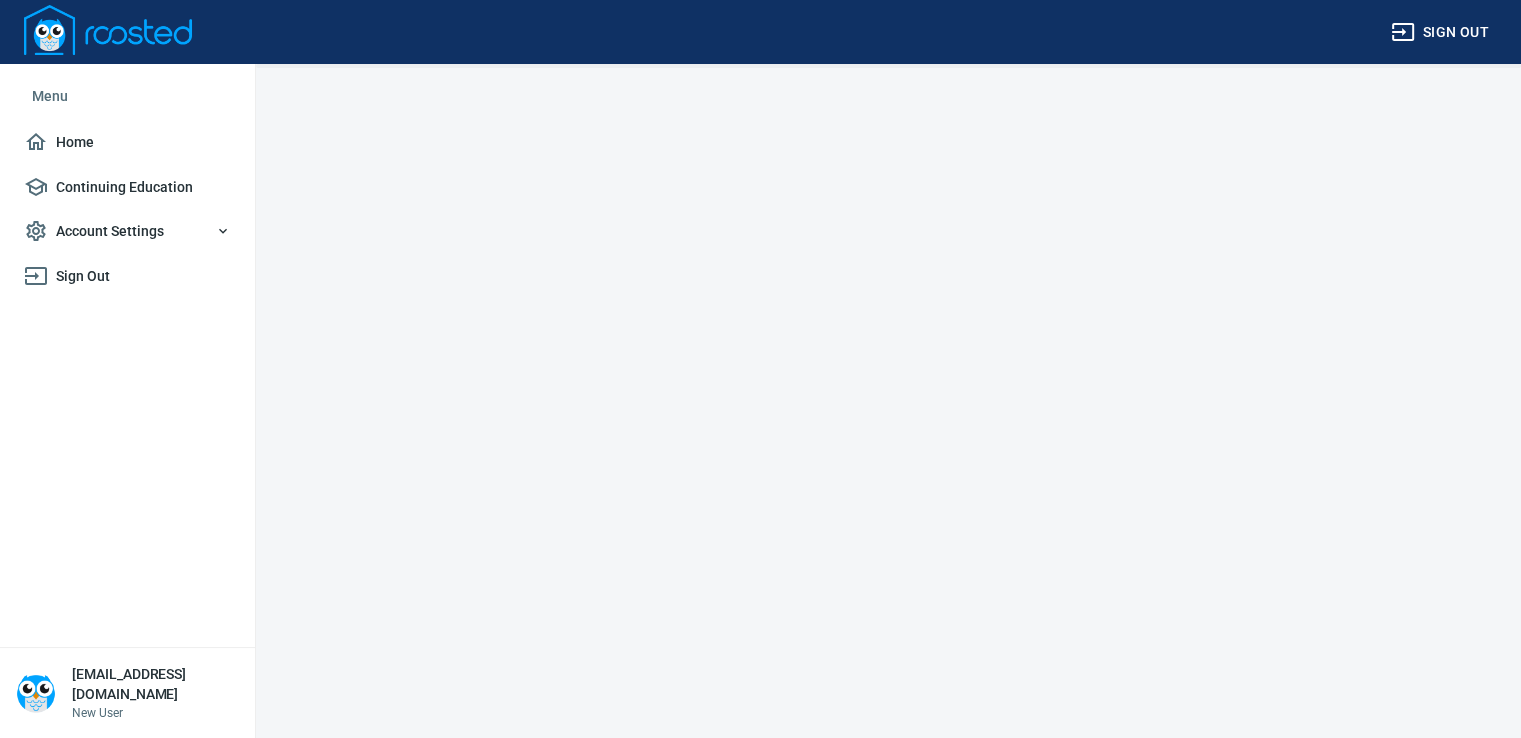 select on "AZ" 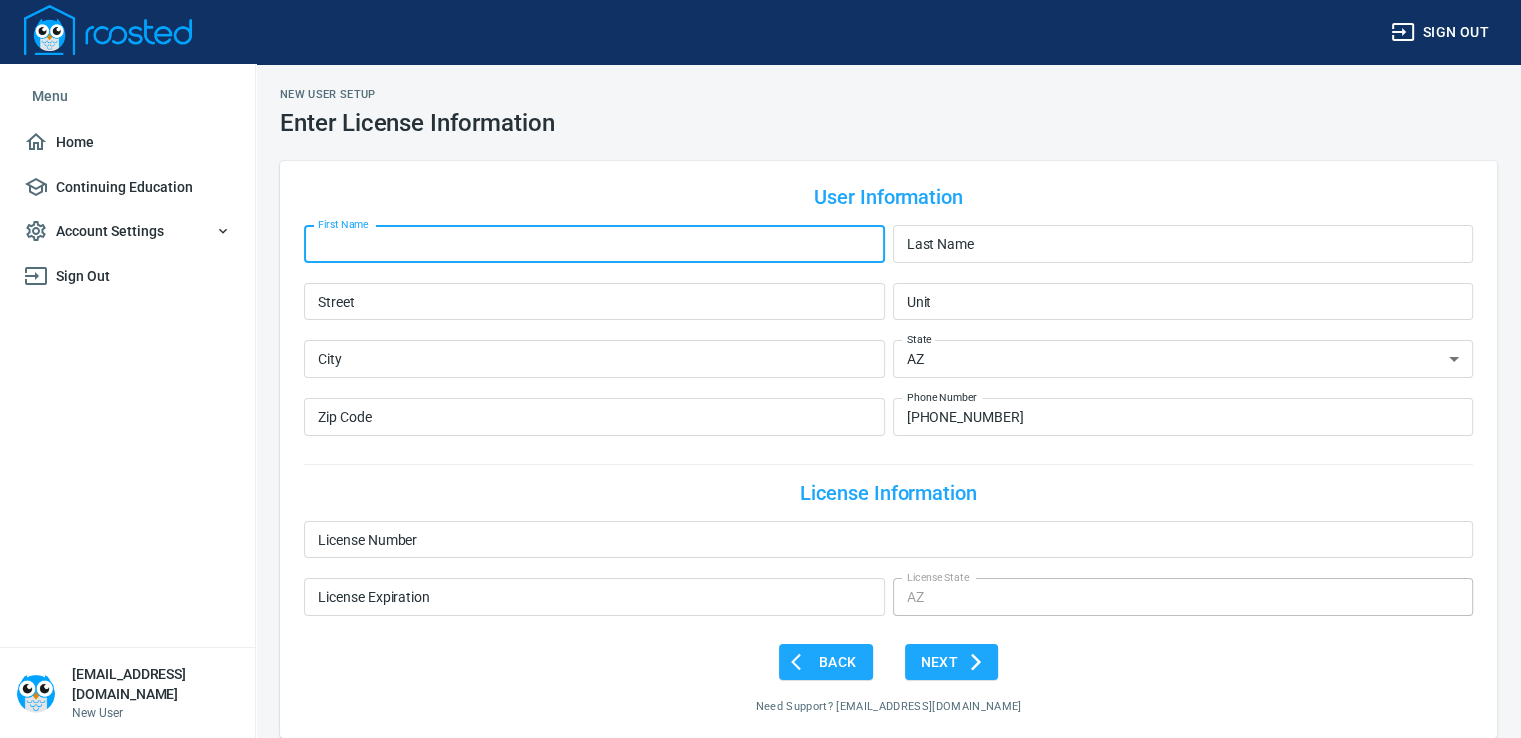 click on "First Name" at bounding box center (594, 244) 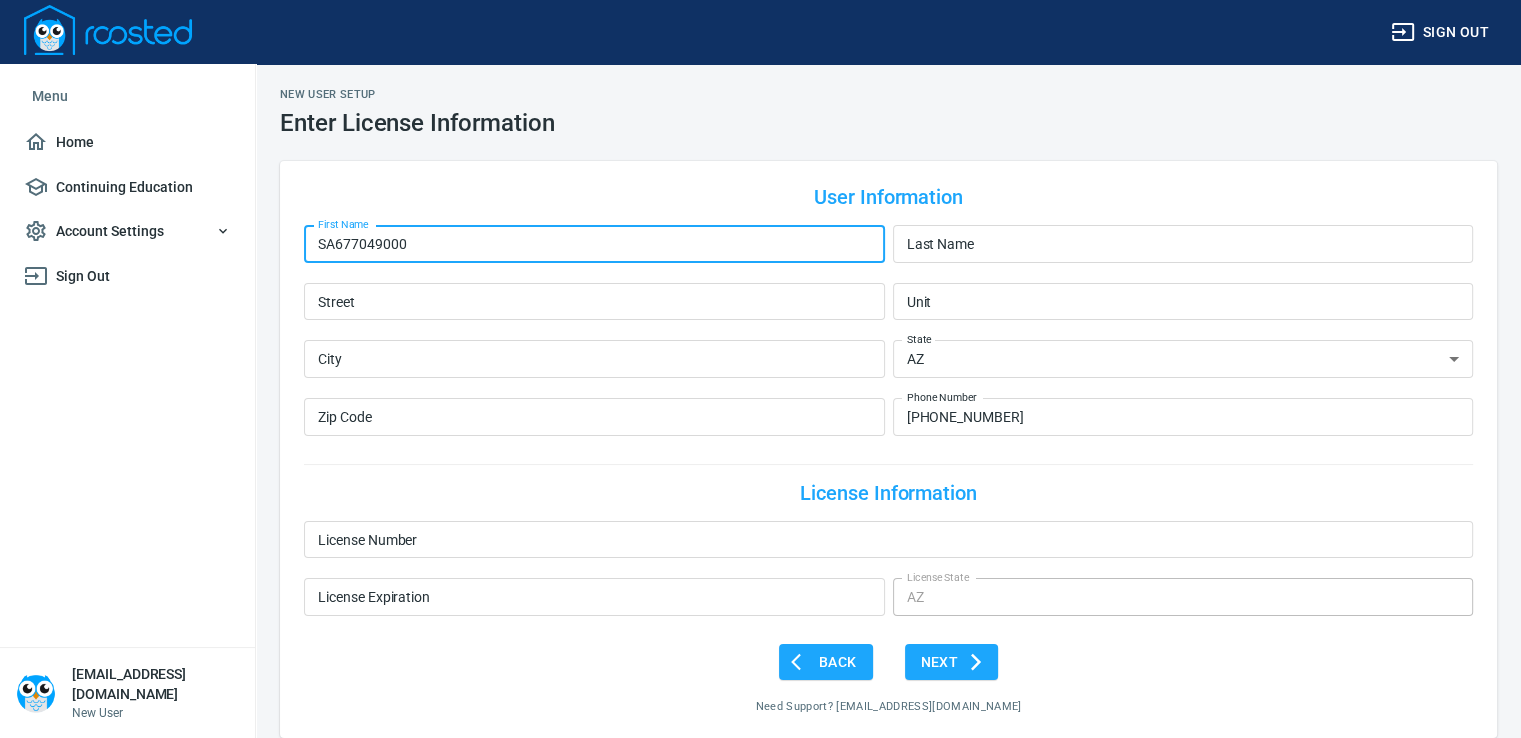 click on "SA677049000" at bounding box center [594, 244] 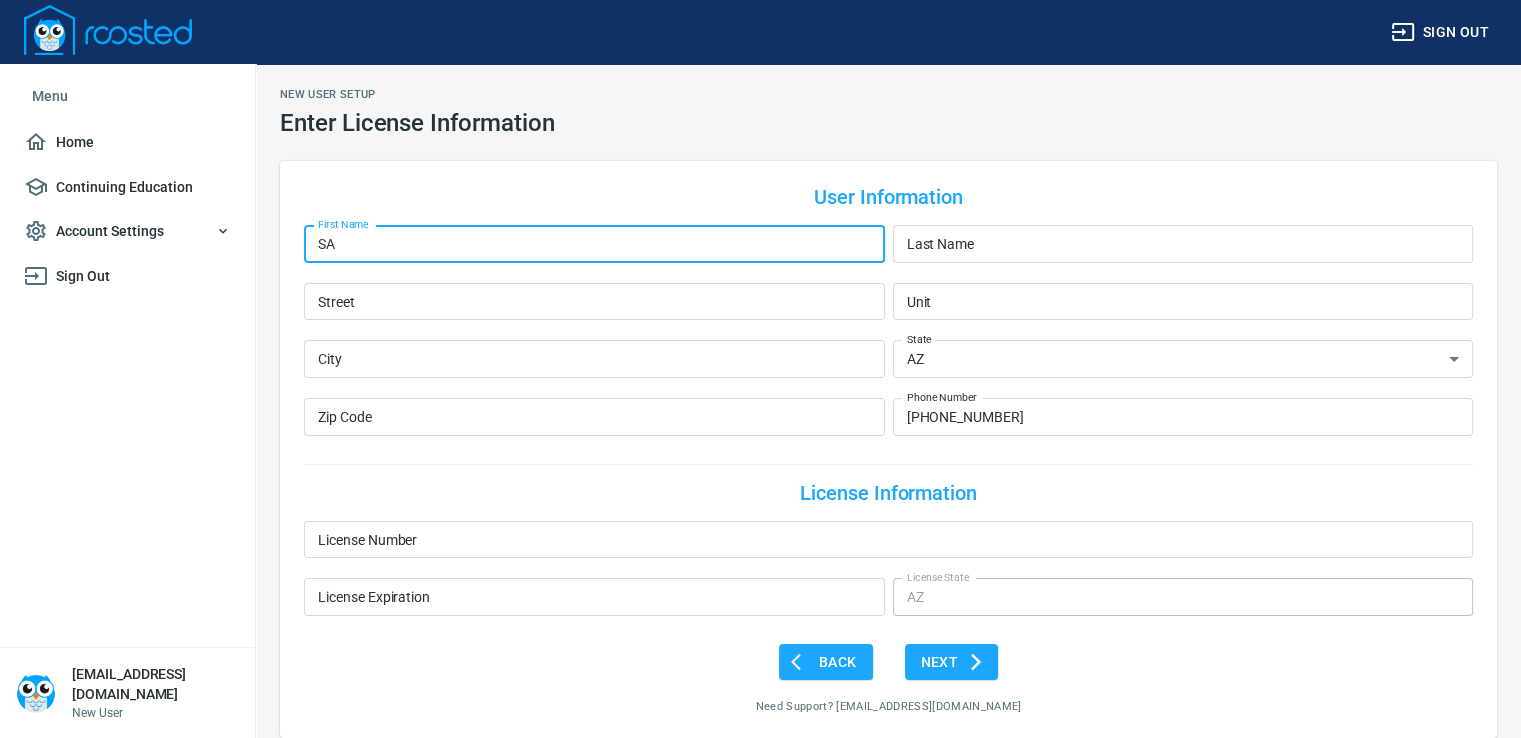 type on "S" 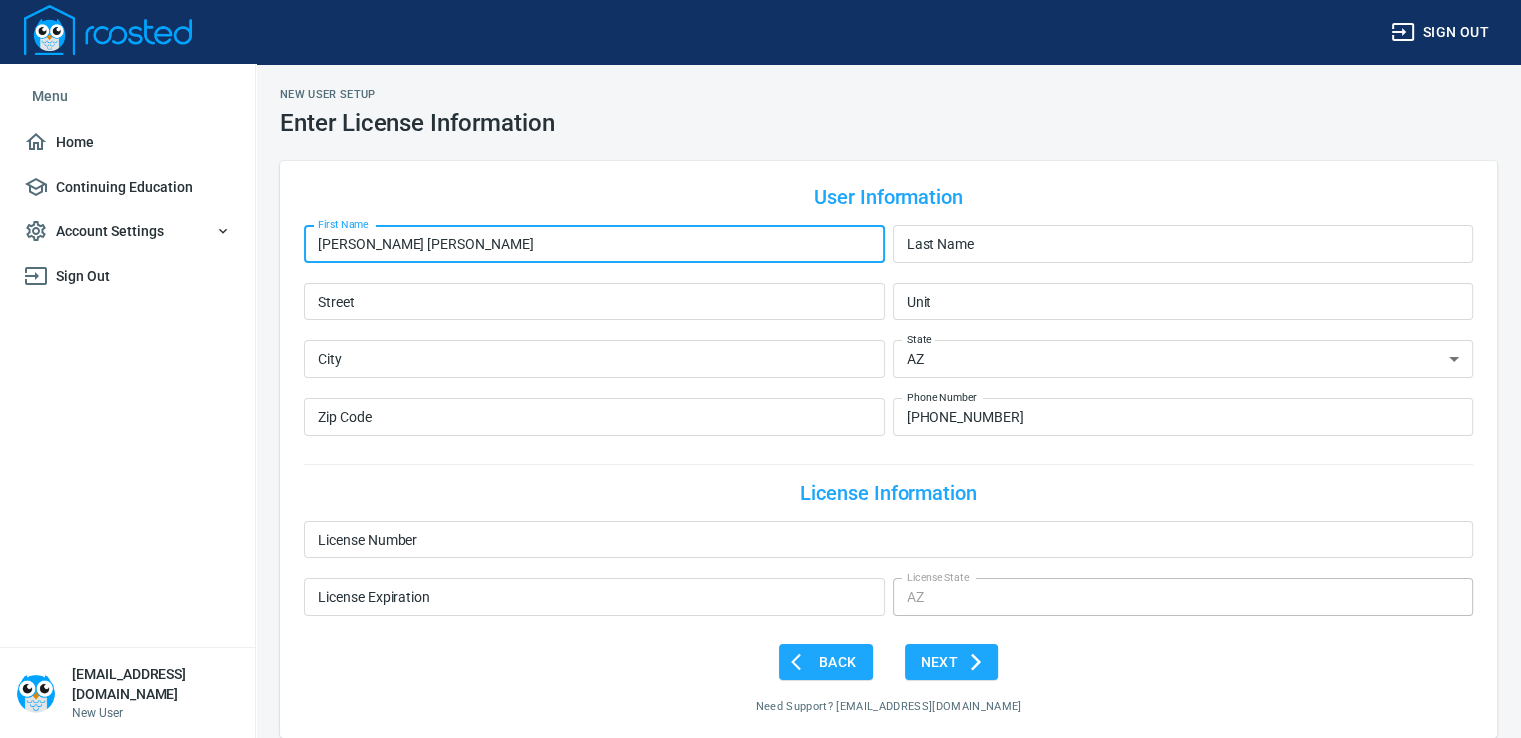type on "[PERSON_NAME] [PERSON_NAME]" 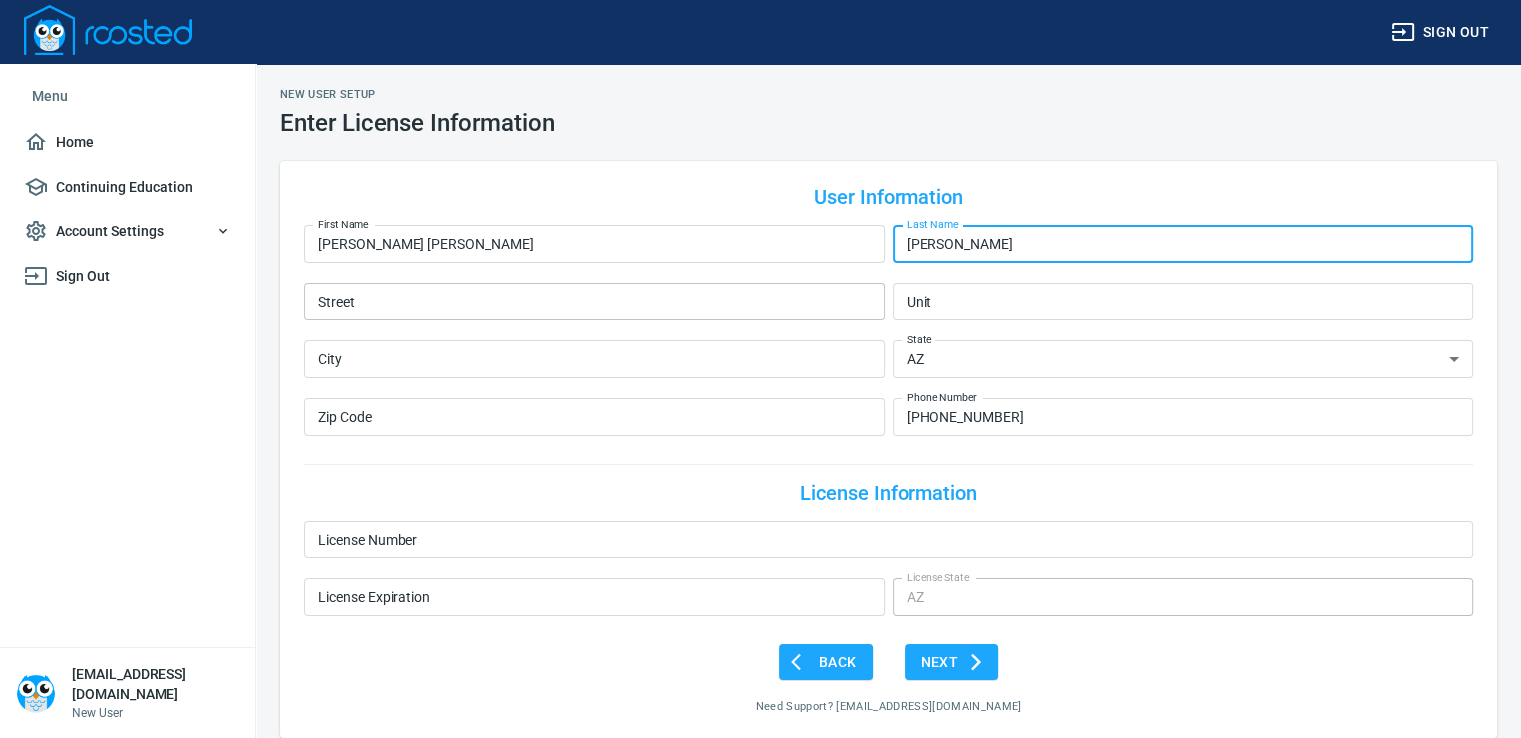 type on "[PERSON_NAME]" 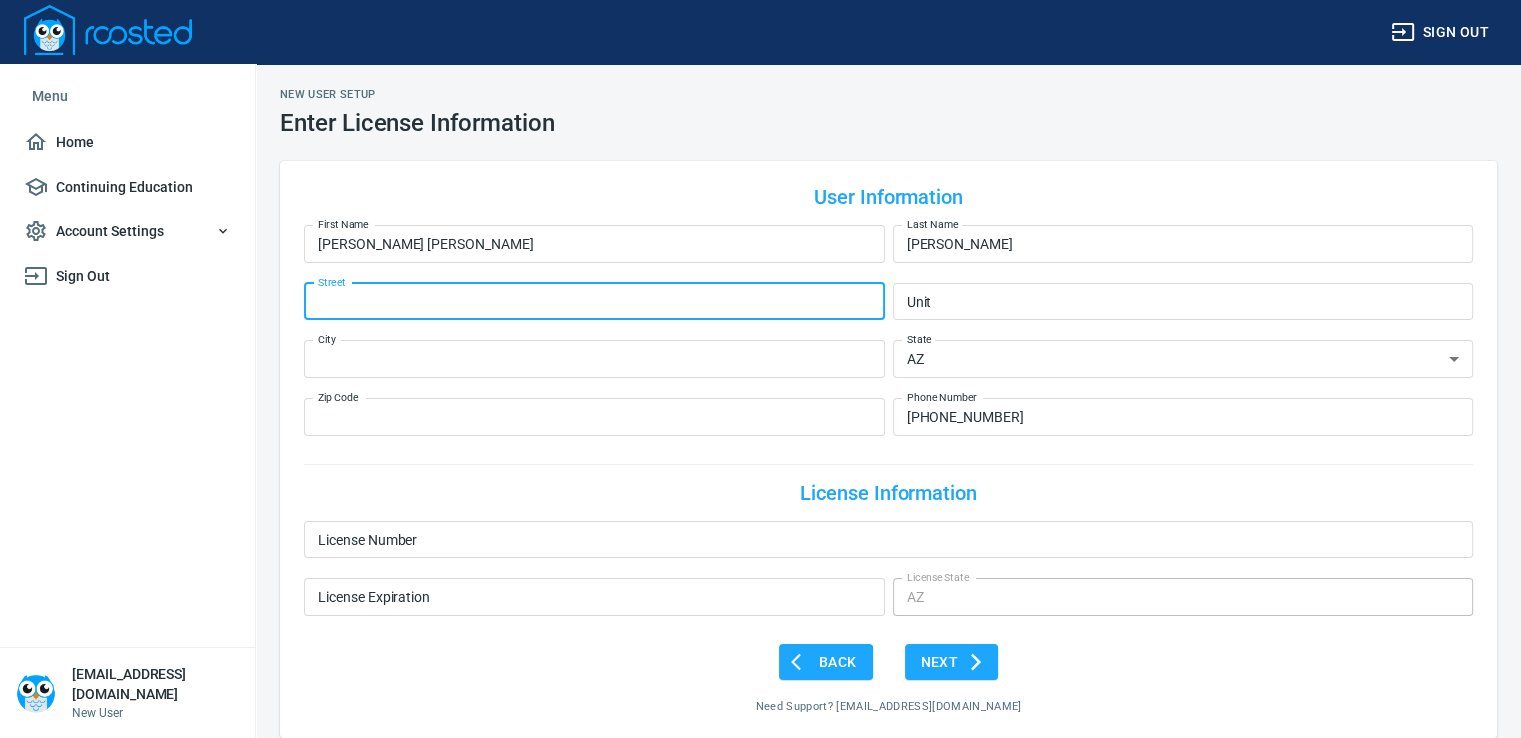 type on "[STREET_ADDRESS]" 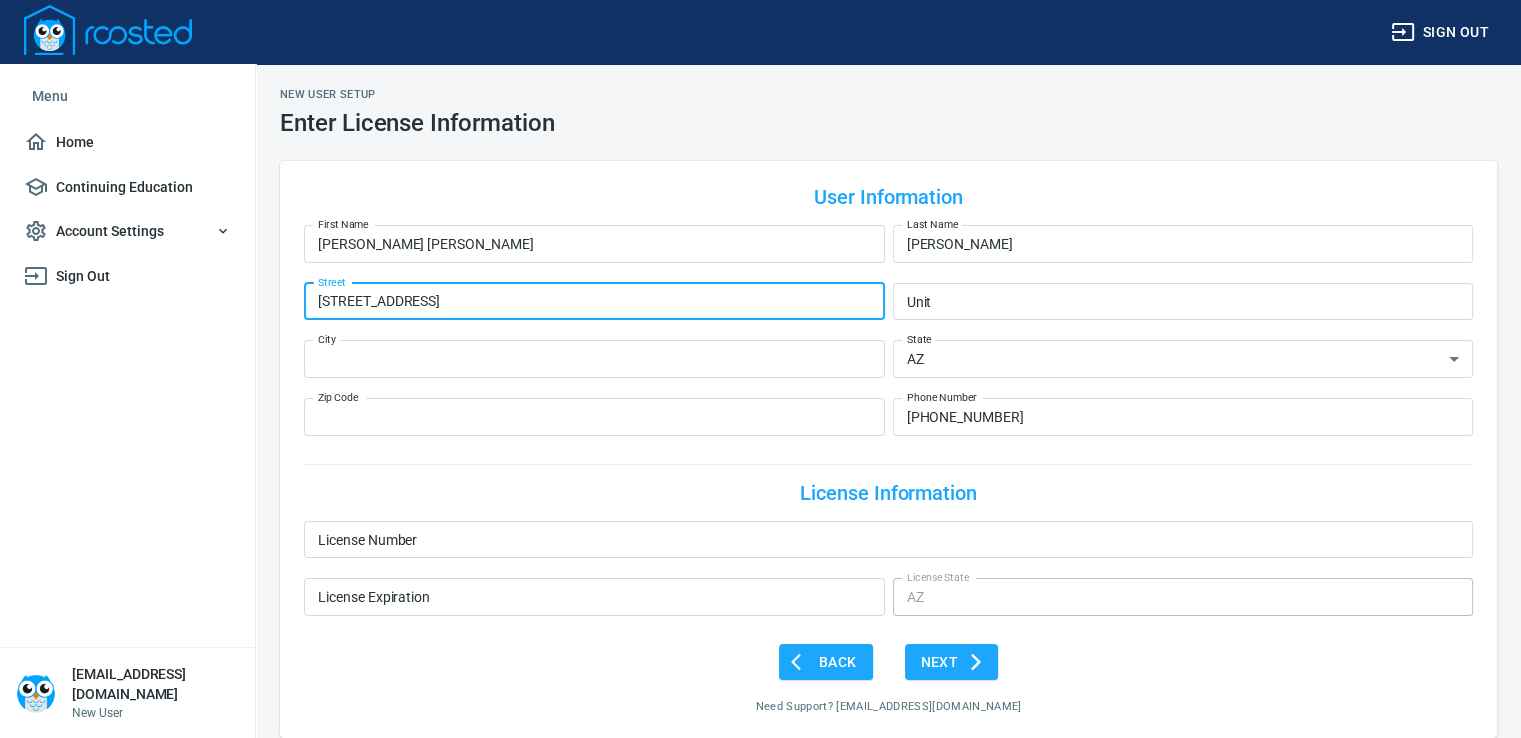 type on "[GEOGRAPHIC_DATA]" 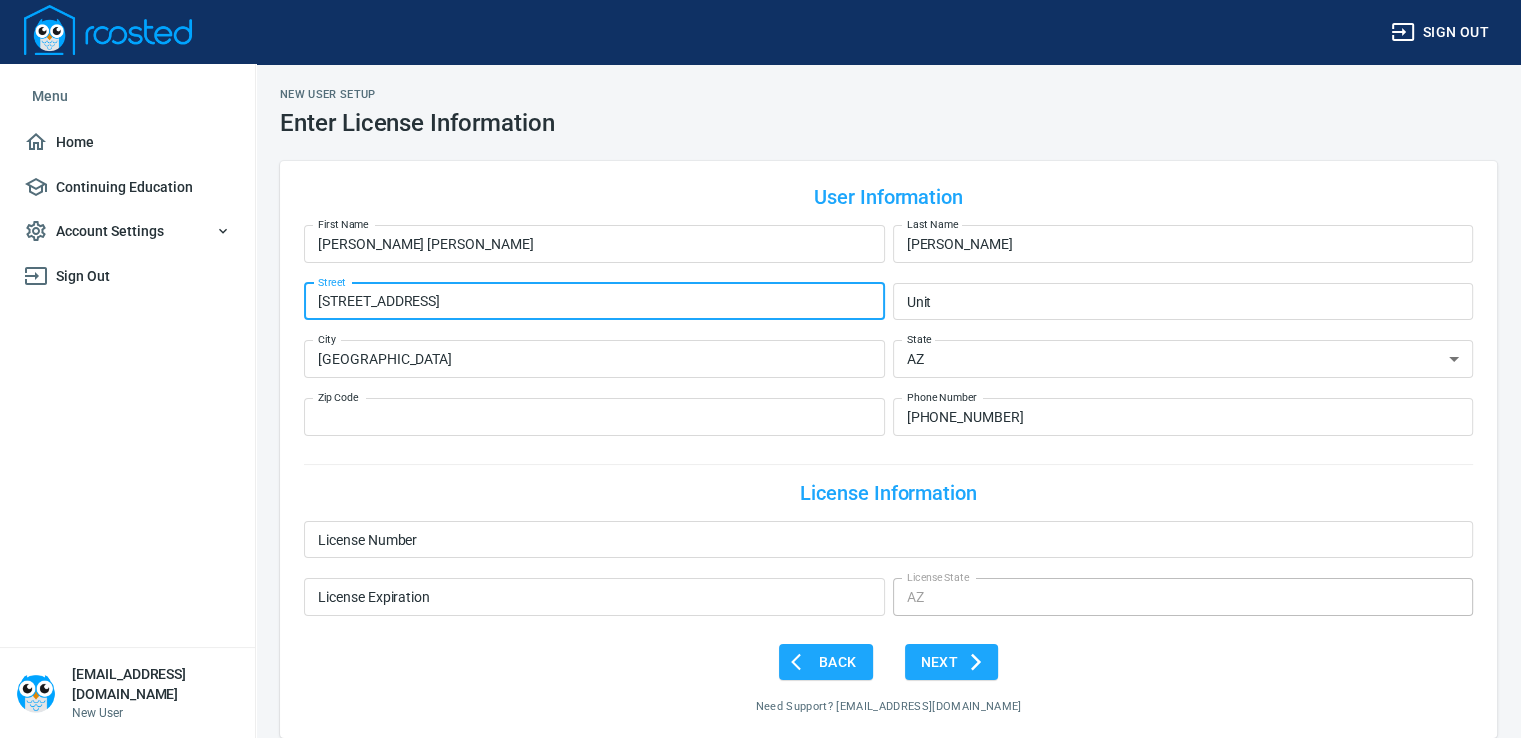 type on "86406" 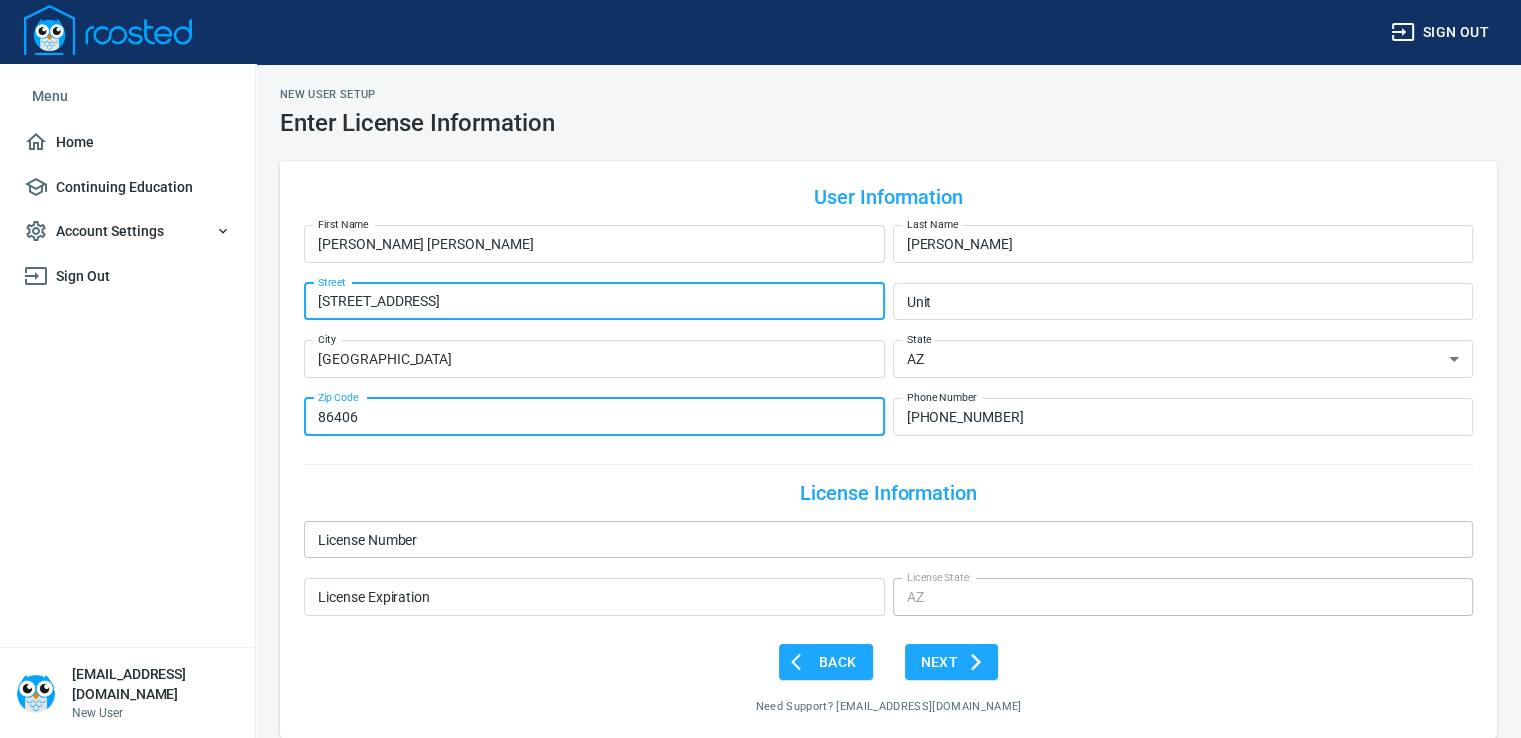 click on "License Number" at bounding box center (888, 540) 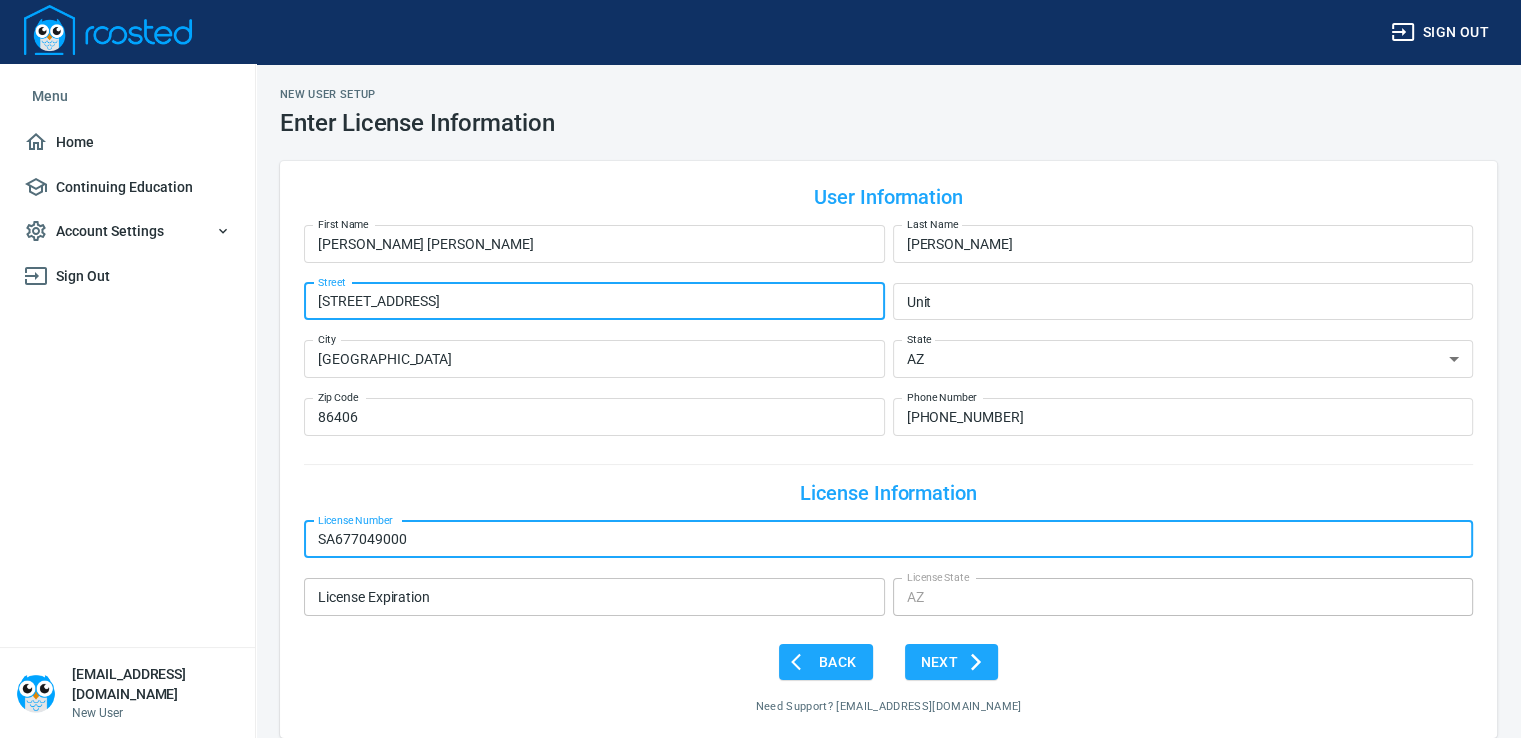 type on "SA677049000" 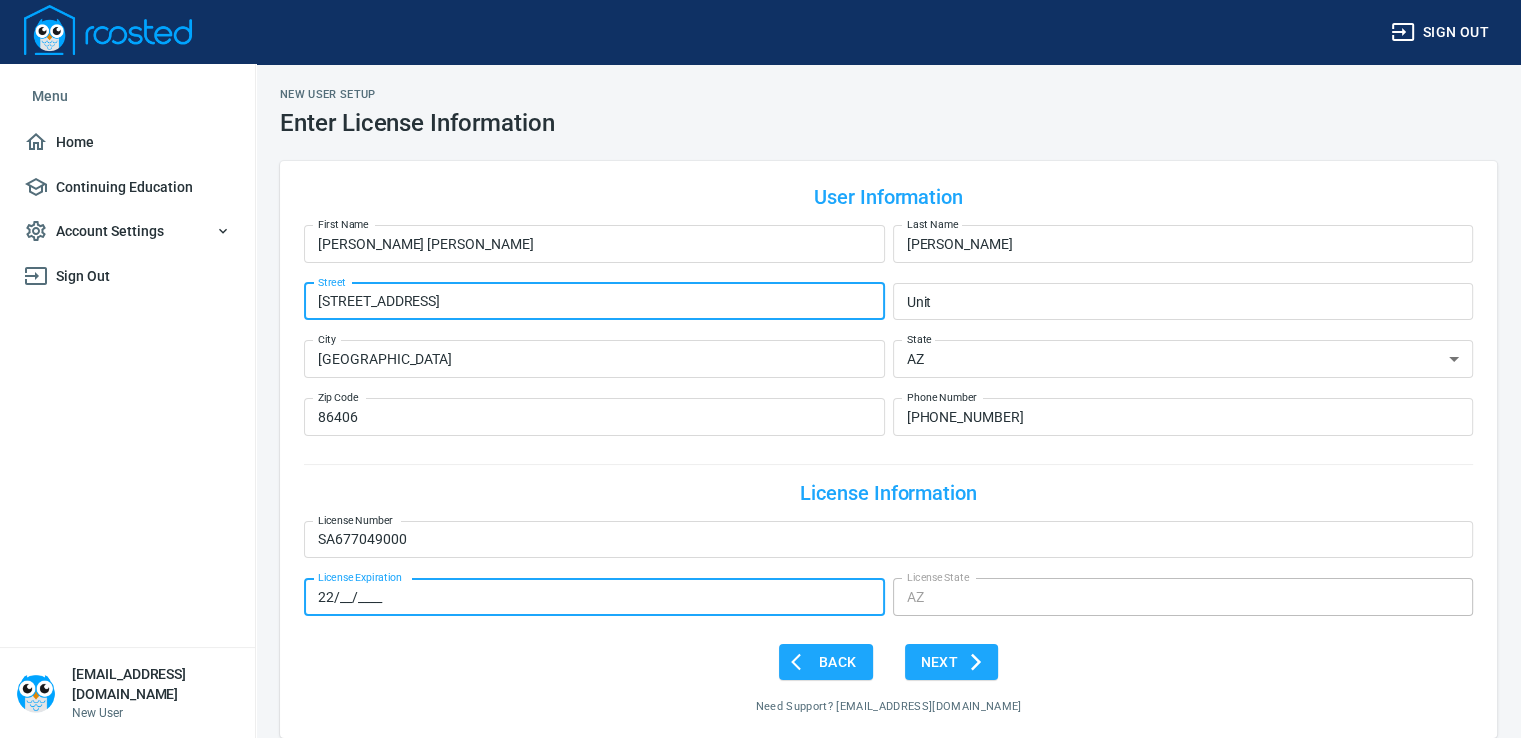 type on "2_/__/____" 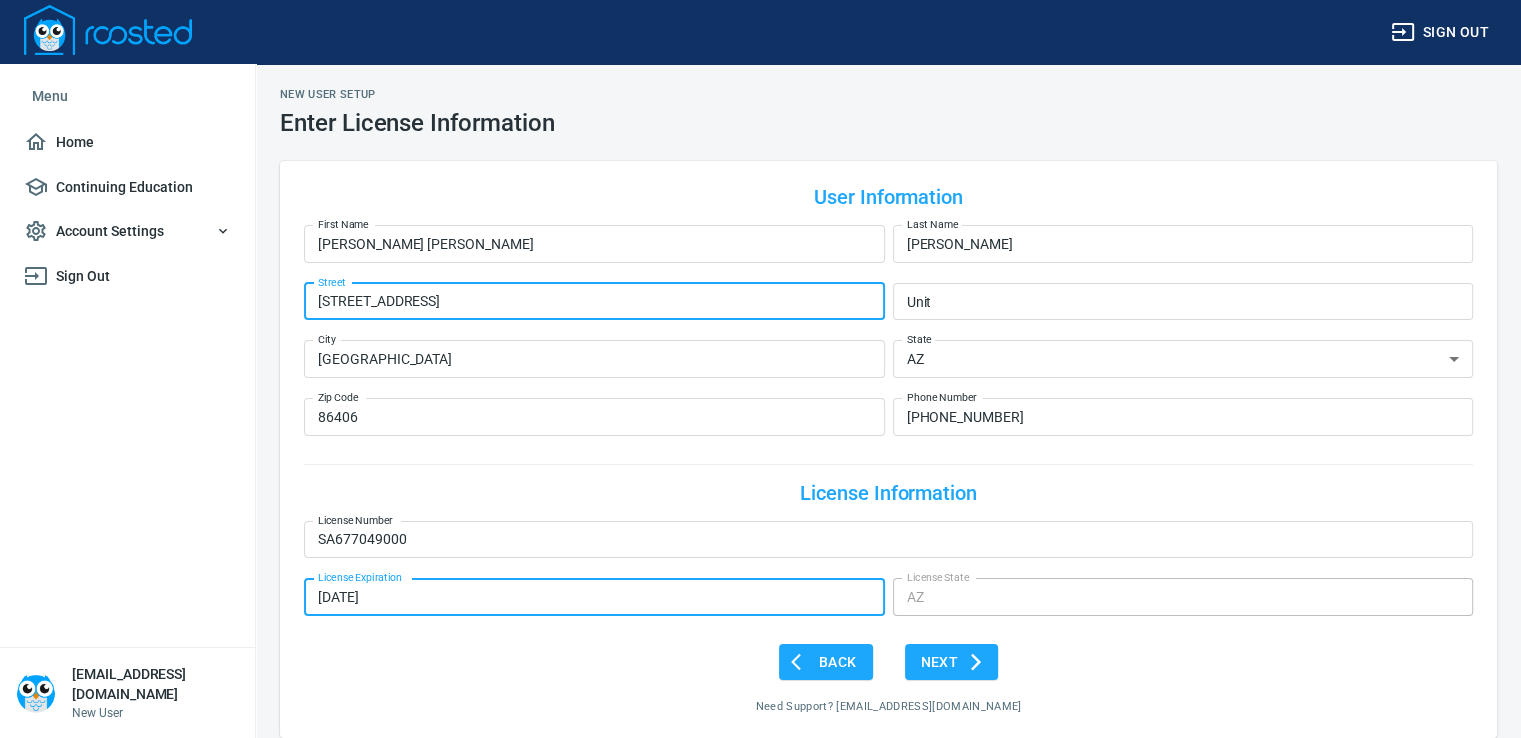 type on "[DATE]" 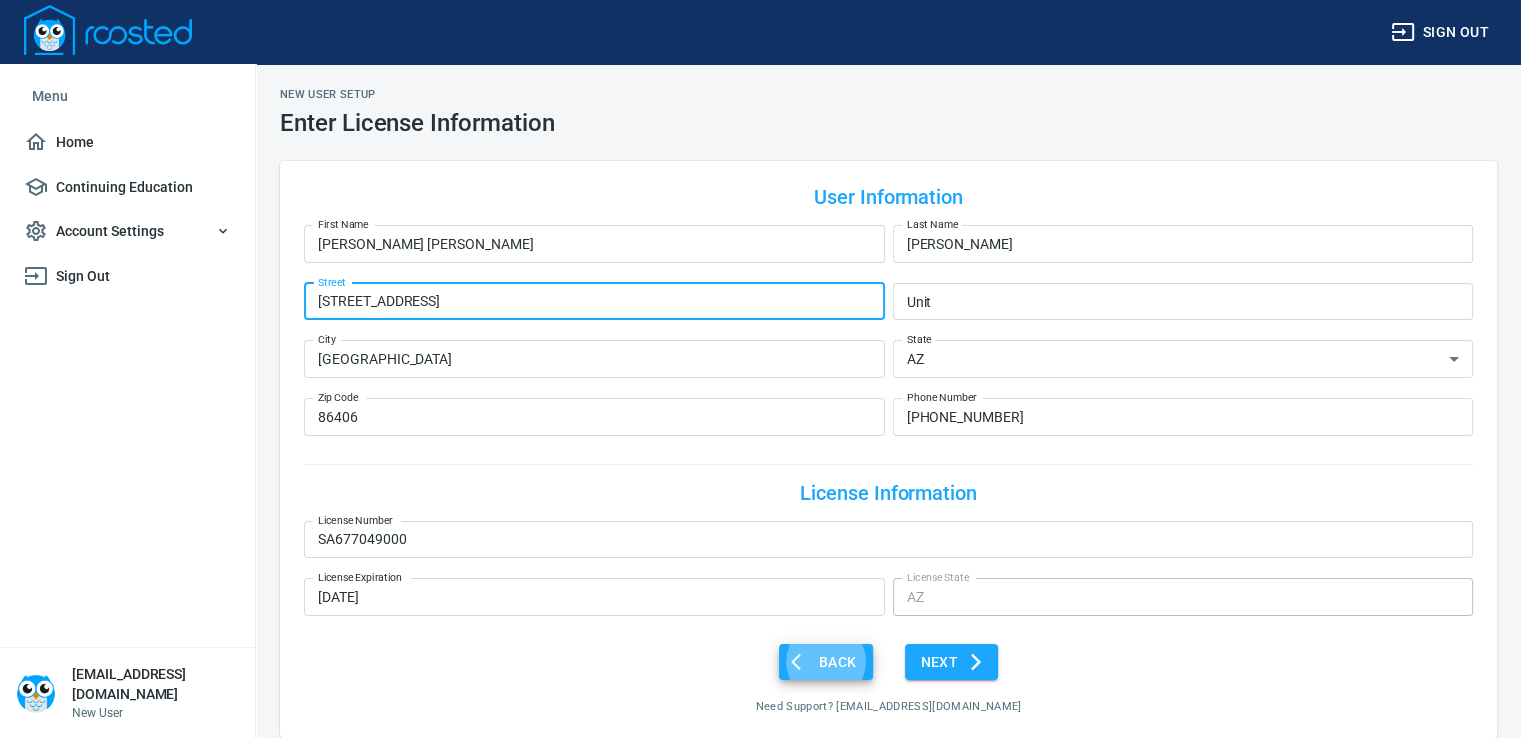 click on "Next" at bounding box center (952, 662) 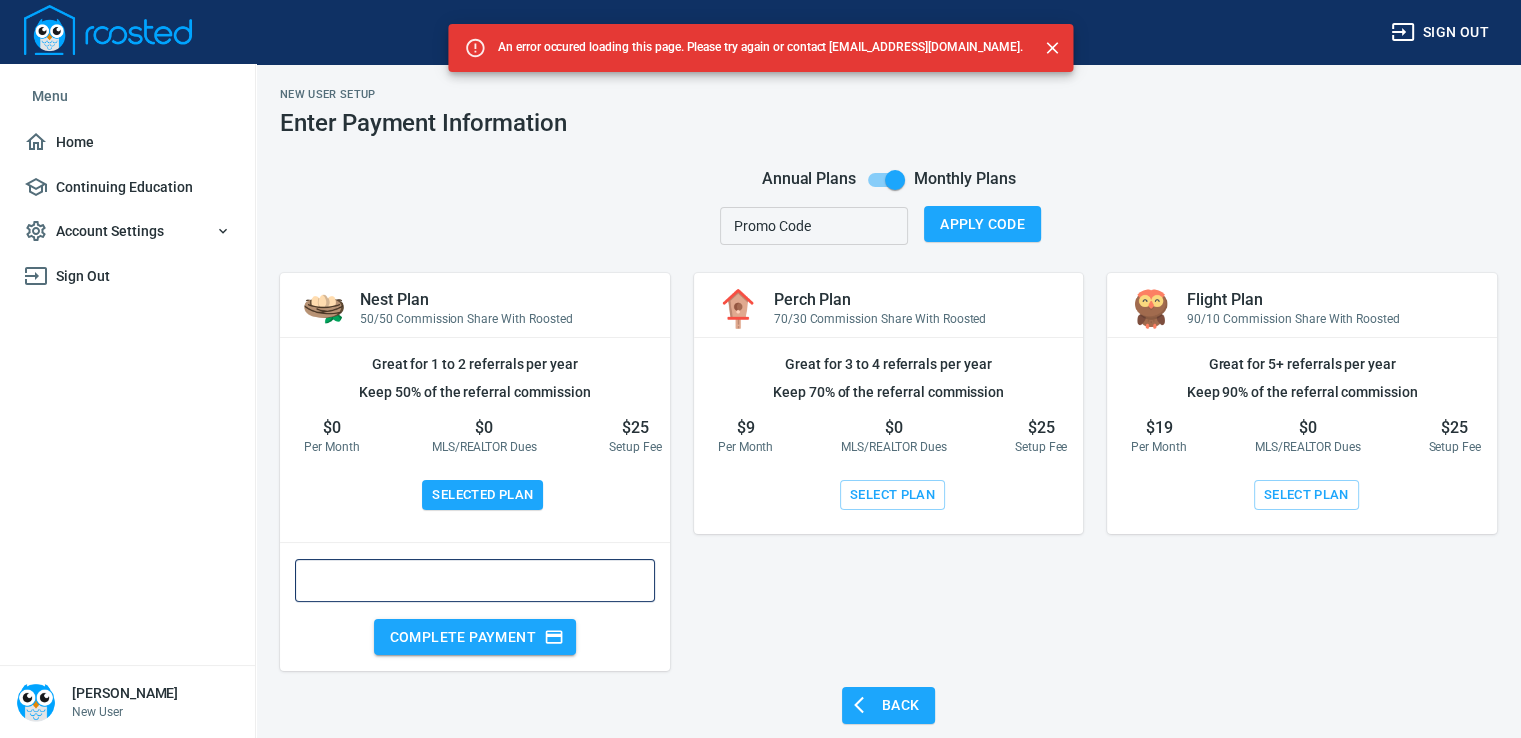 click on "Complete Payment" at bounding box center (475, 637) 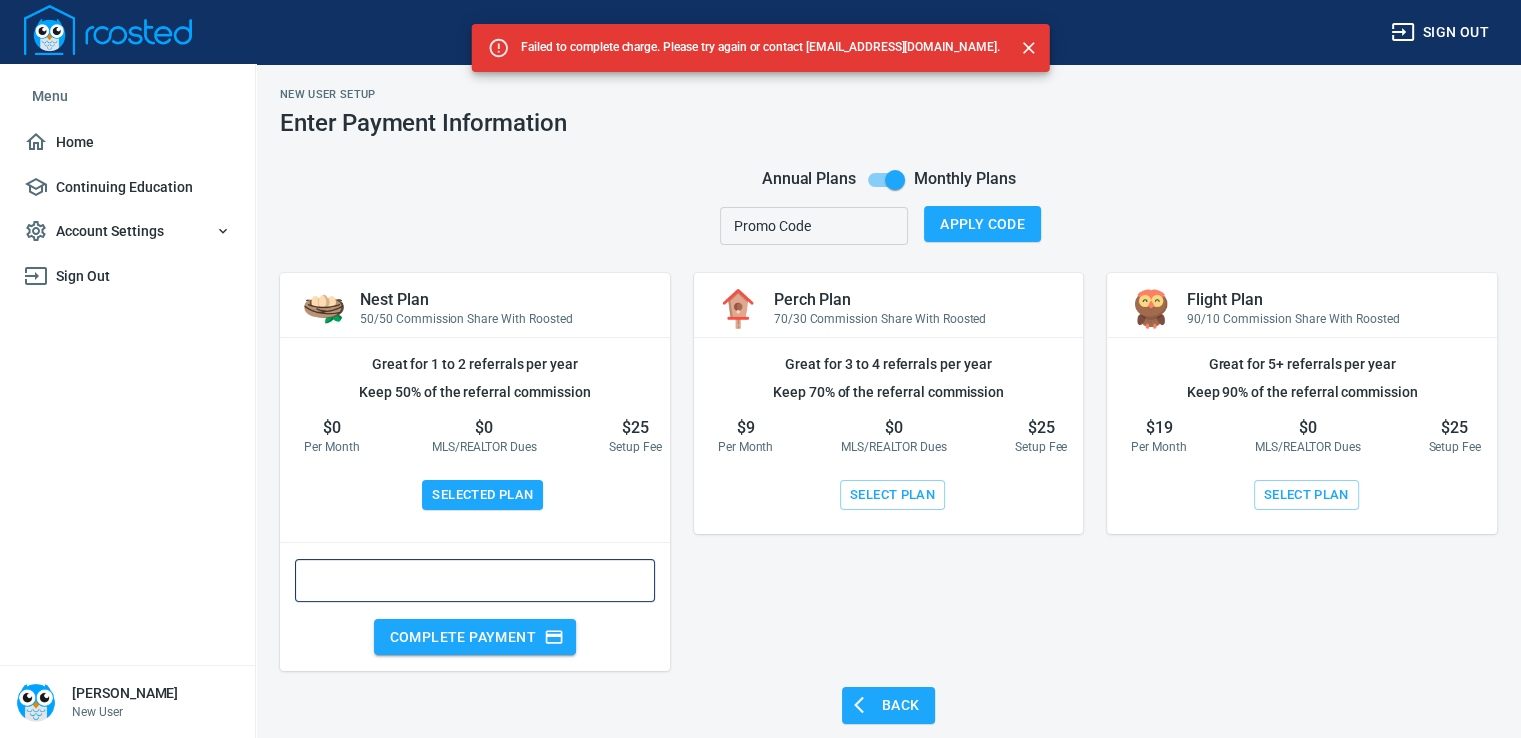 click on "Complete Payment" at bounding box center [475, 637] 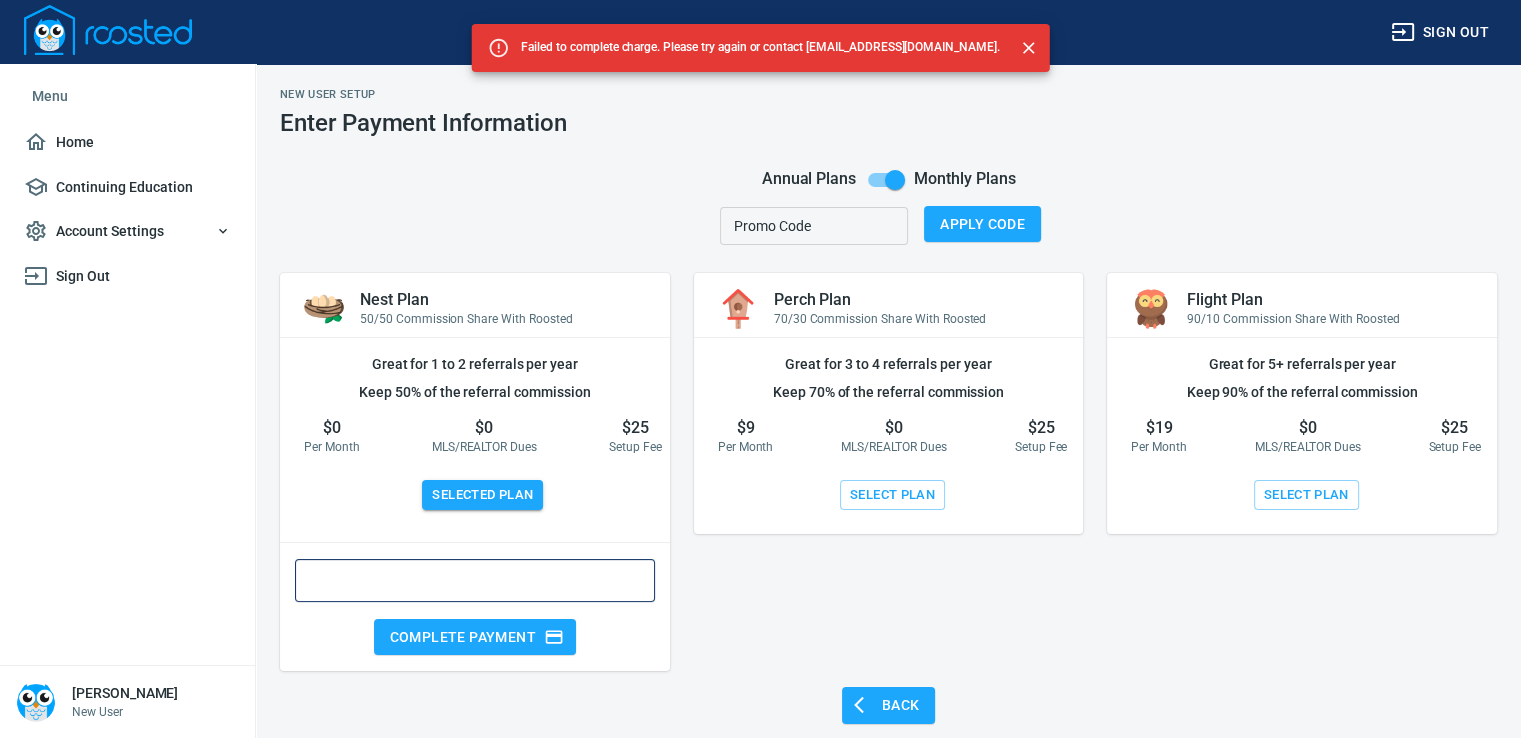 click on "Selected Plan" at bounding box center (482, 495) 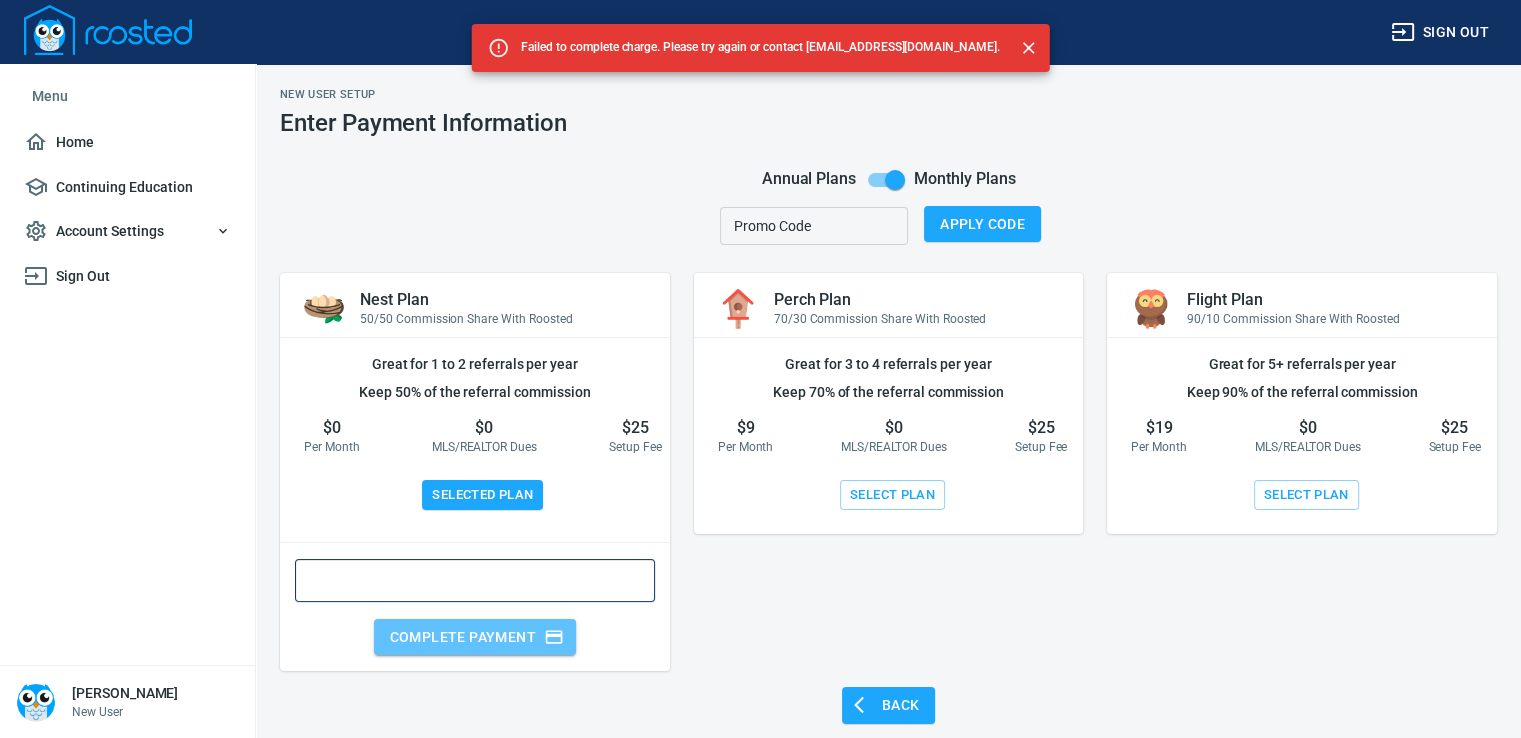 click on "Complete Payment" at bounding box center [475, 637] 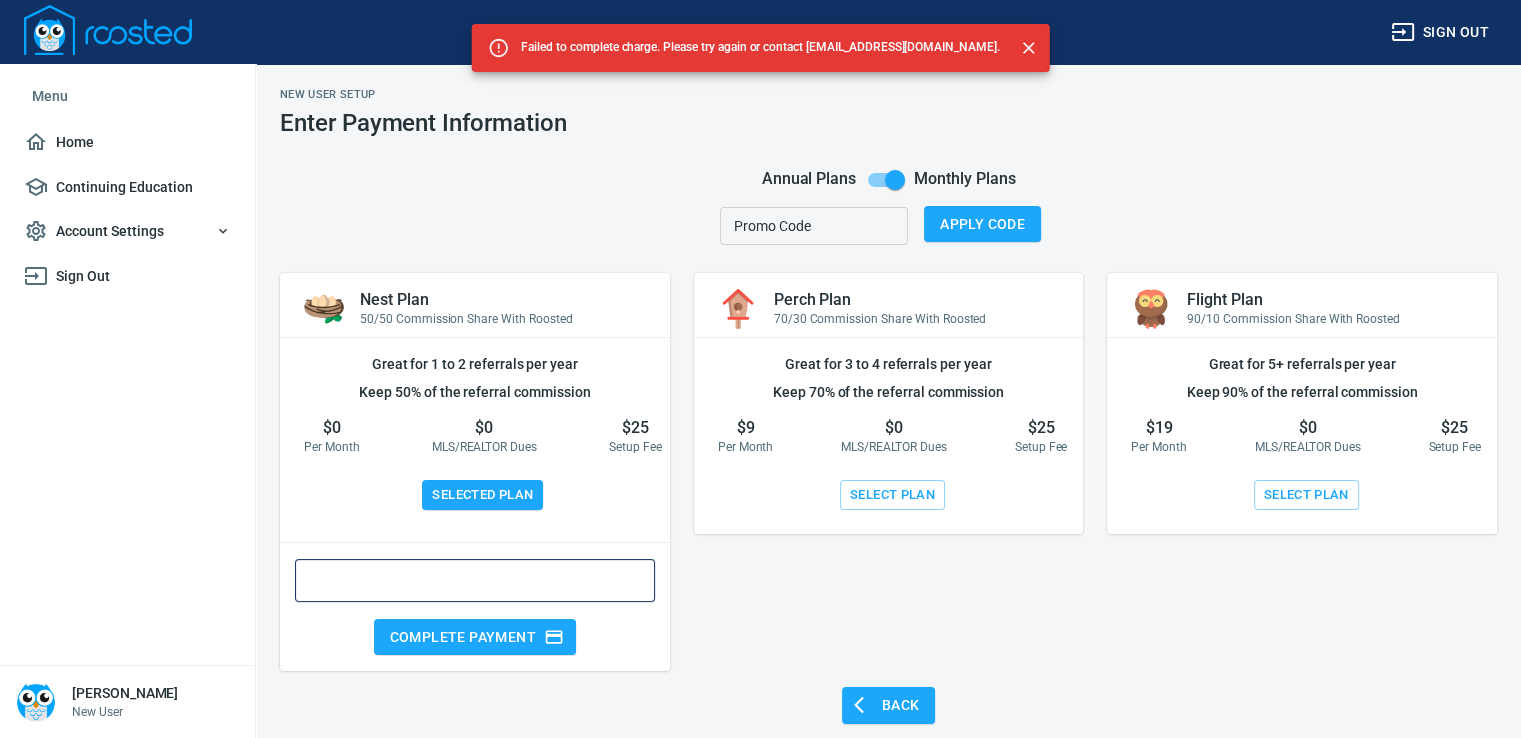 click 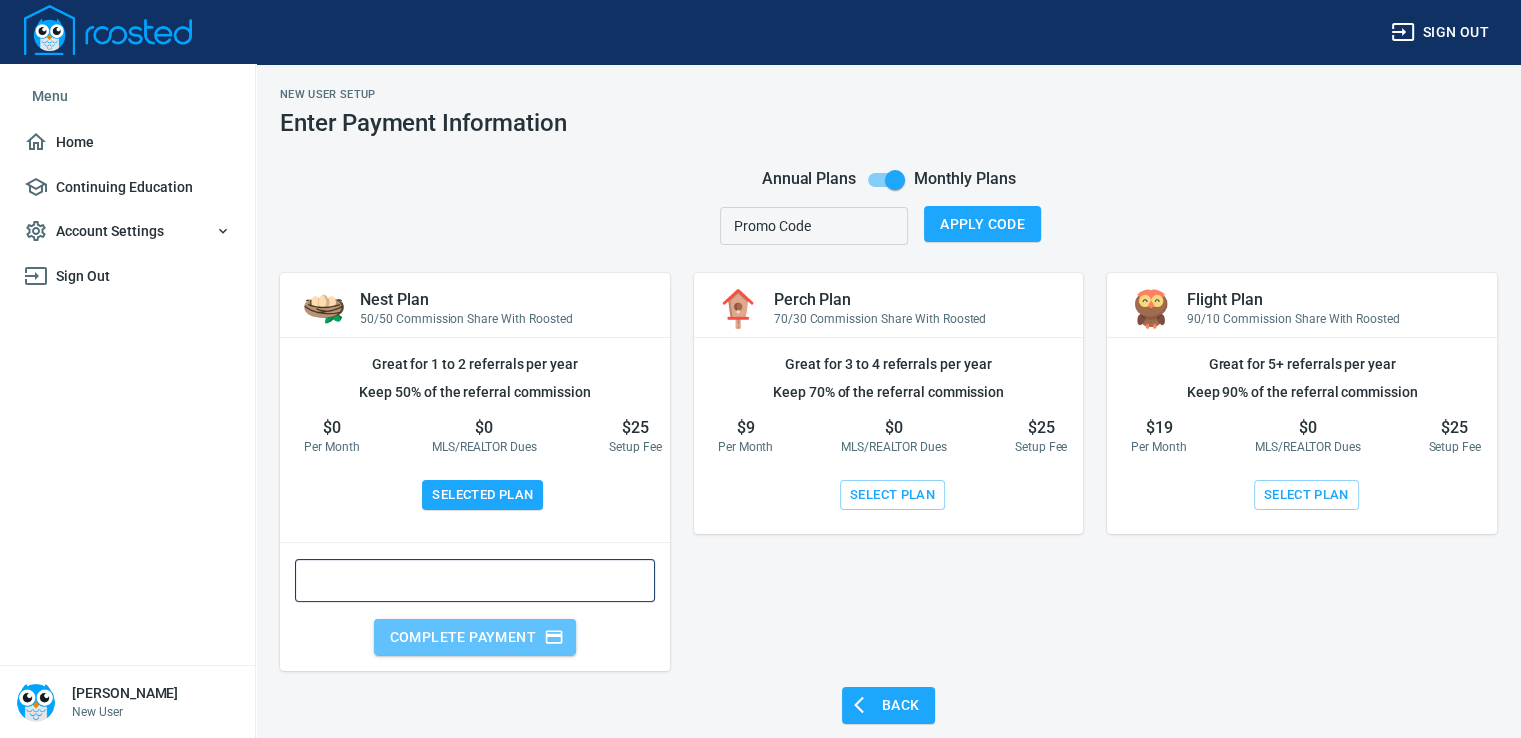 click on "Complete Payment" at bounding box center [475, 637] 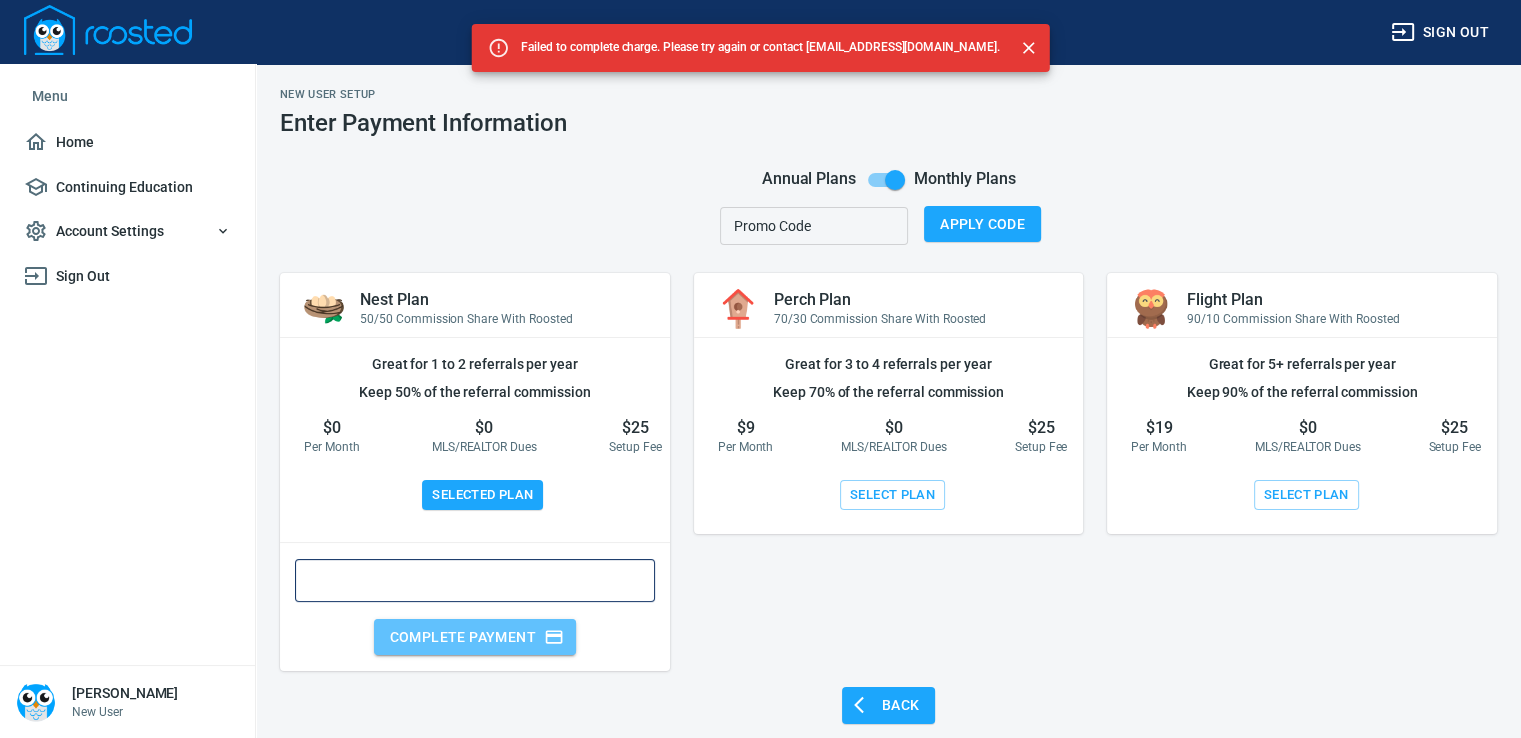 click on "Complete Payment" at bounding box center (475, 637) 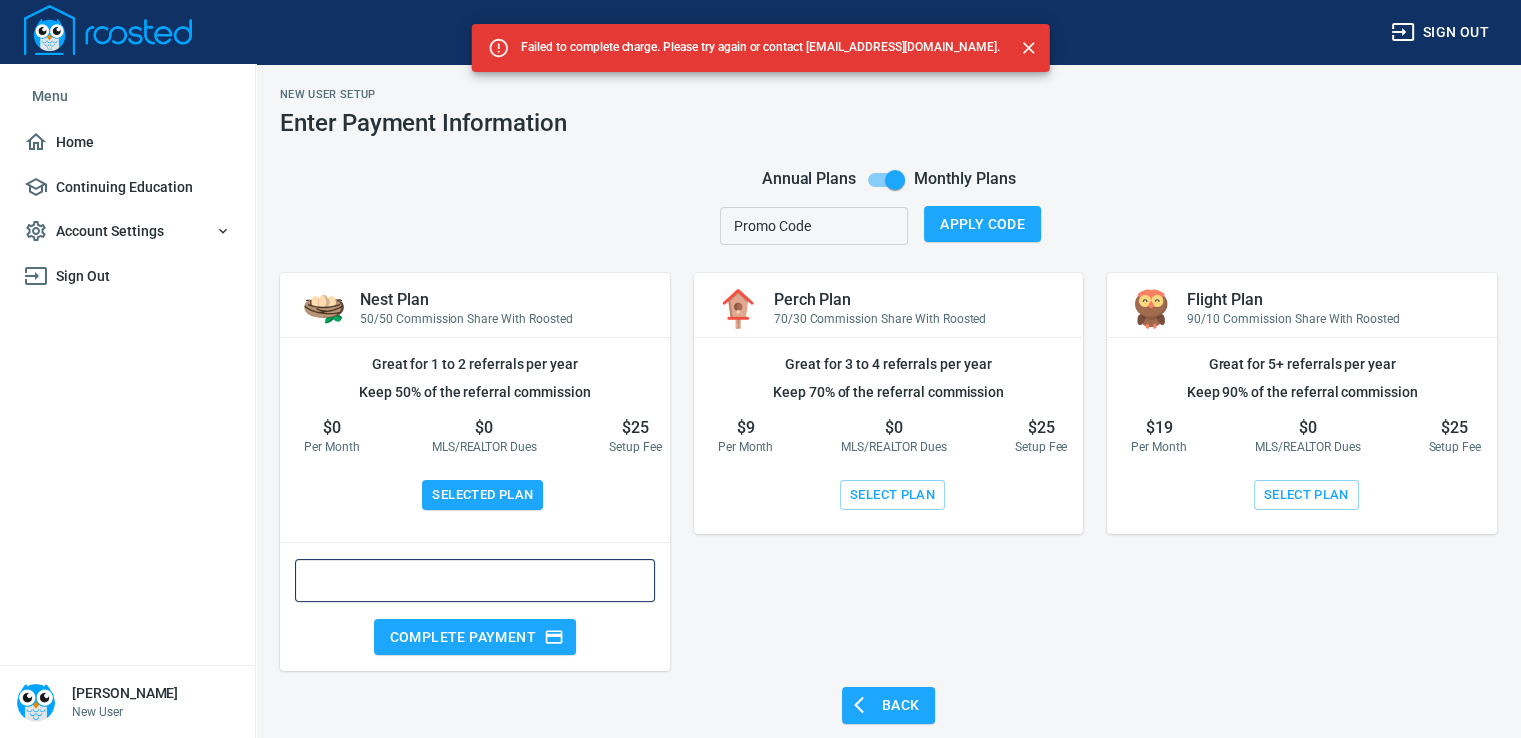 click on "New User Setup Enter Payment Information Failed to complete charge. Please try again or contact [EMAIL_ADDRESS][DOMAIN_NAME]. Annual Plans Monthly Plans Promo Code Promo Code Apply Code Nest Plan 50/50 Commission Share With Roosted Great for 1 to 2 referrals per year Keep 50% of the referral commission $0 Per Month $0 MLS/REALTOR Dues $25 Setup Fee Selected Plan Complete Payment Perch Plan 70/30 Commission Share With Roosted Great for 3 to 4 referrals per year Keep 70% of the referral commission $9 Per Month $0 MLS/REALTOR Dues $25 Setup Fee Select Plan Flight Plan 90/10 Commission Share With Roosted Great for 5+ referrals per year Keep 90% of the referral commission $19 Per Month $0 MLS/REALTOR Dues $25 Setup Fee Select Plan" at bounding box center [888, 385] 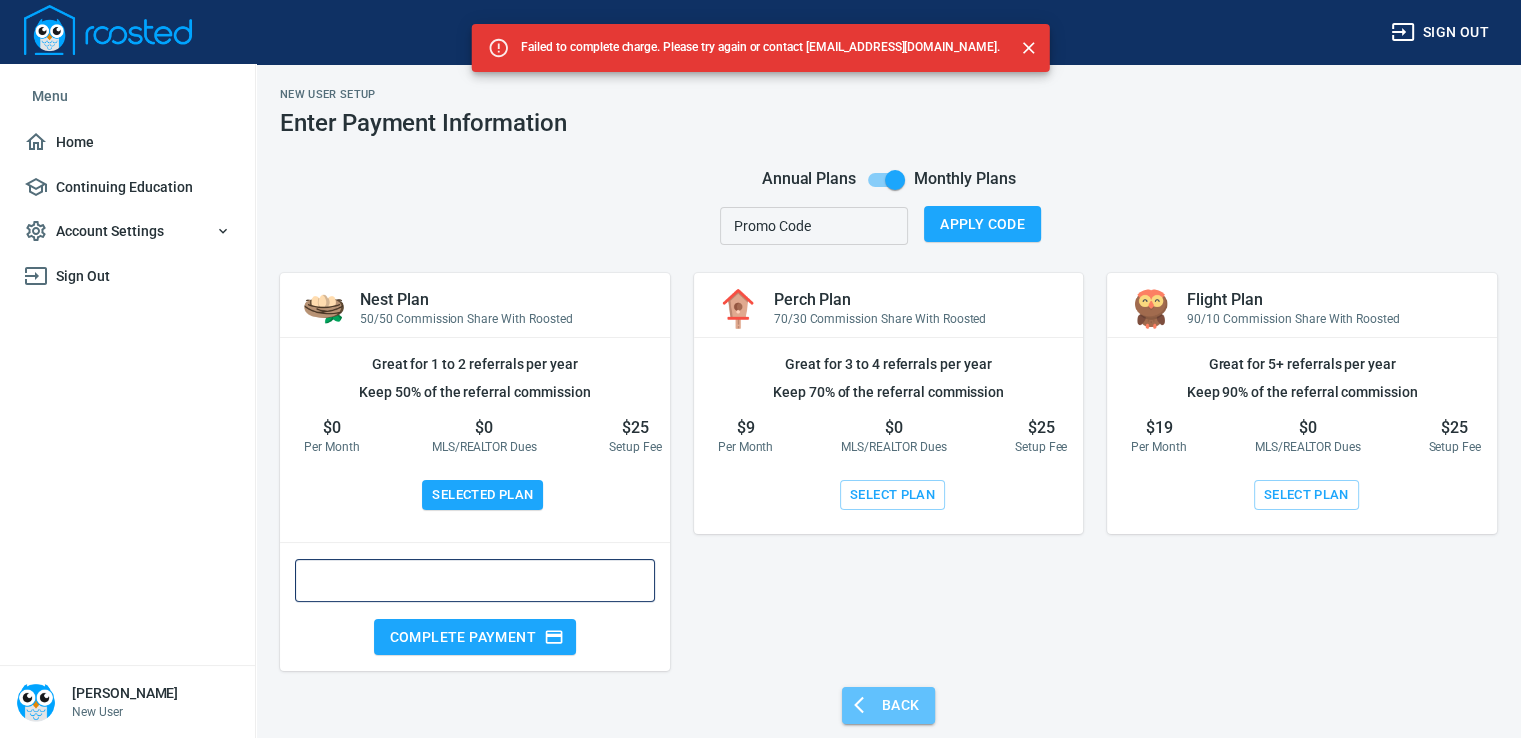 click on "Back" at bounding box center [889, 705] 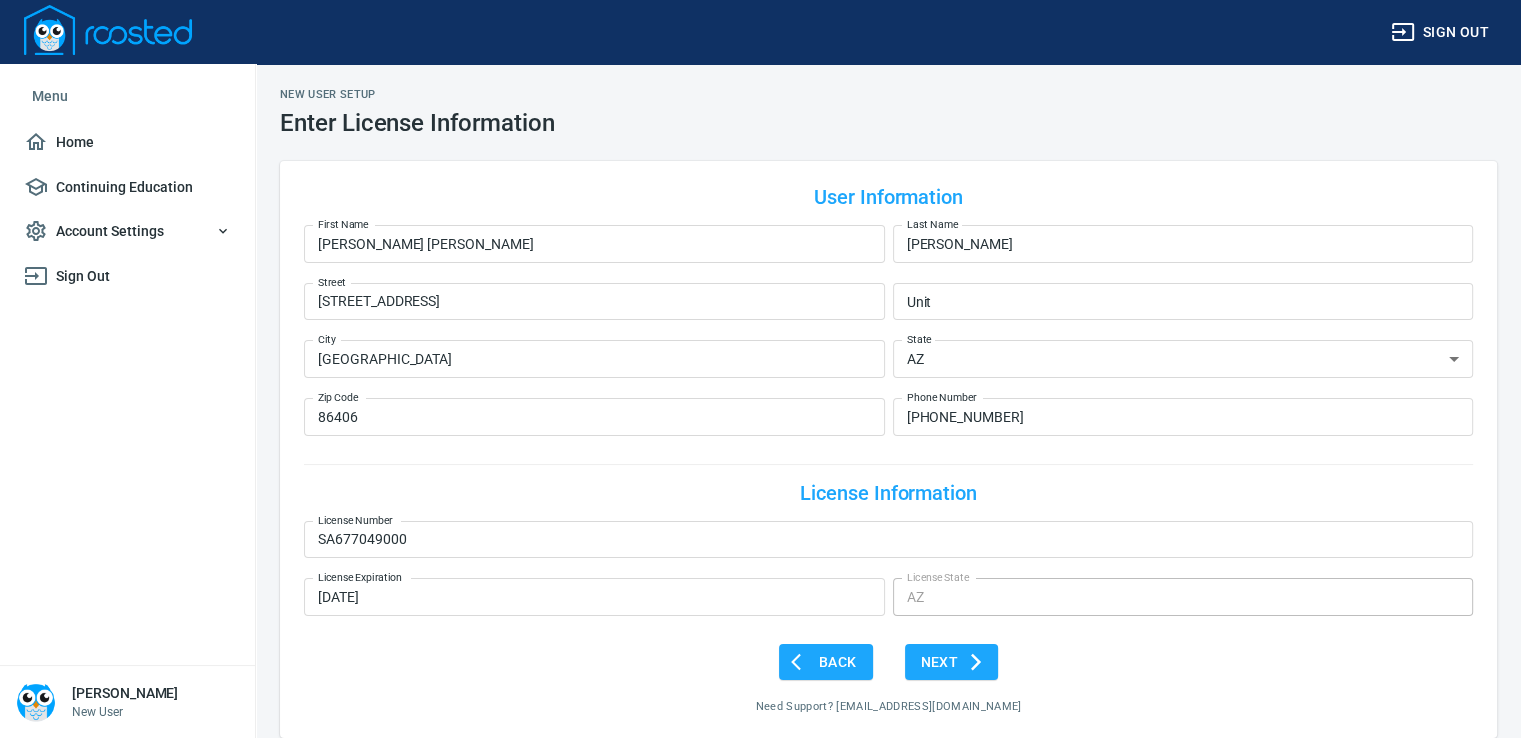 click on "Need Support? [EMAIL_ADDRESS][DOMAIN_NAME]" at bounding box center [889, 706] 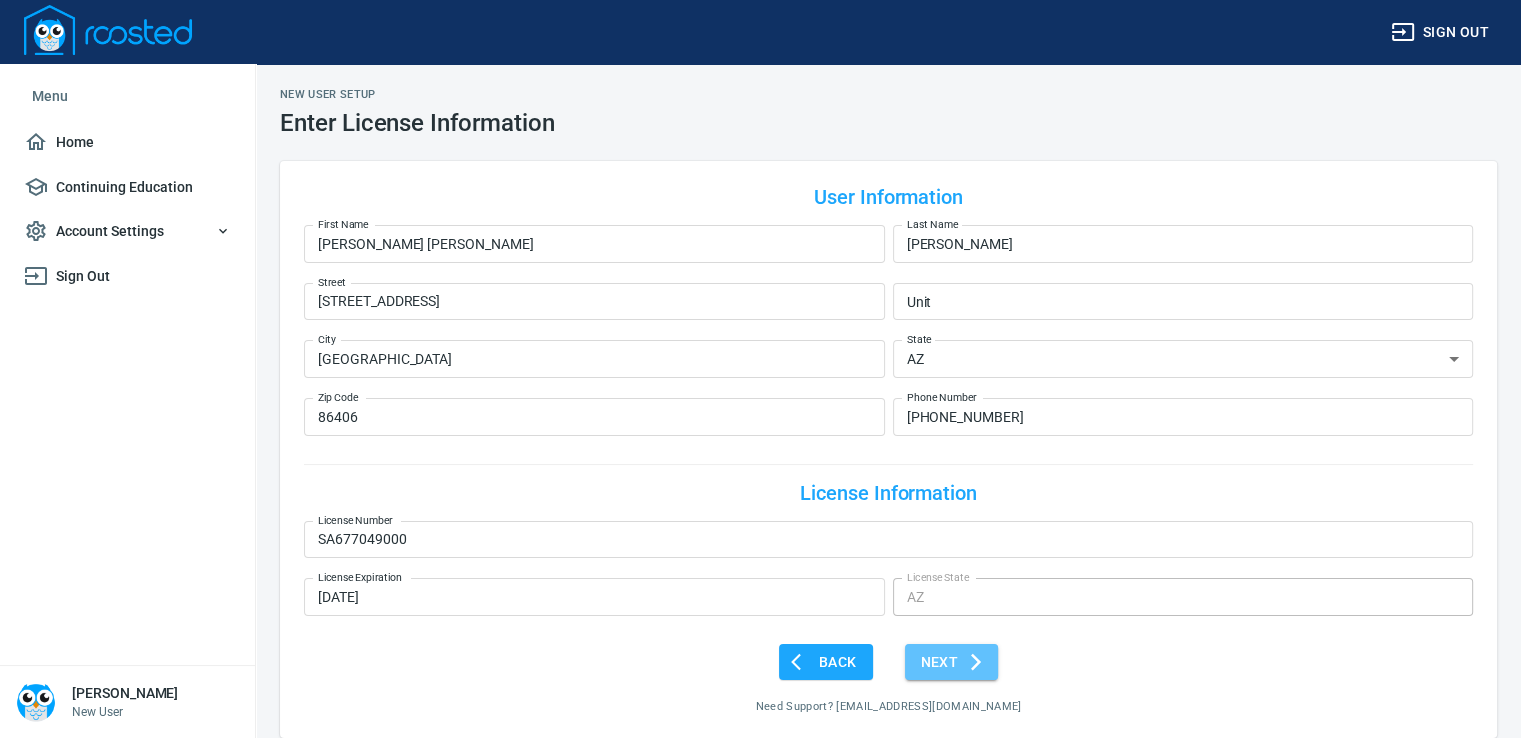 click on "Next" at bounding box center (952, 662) 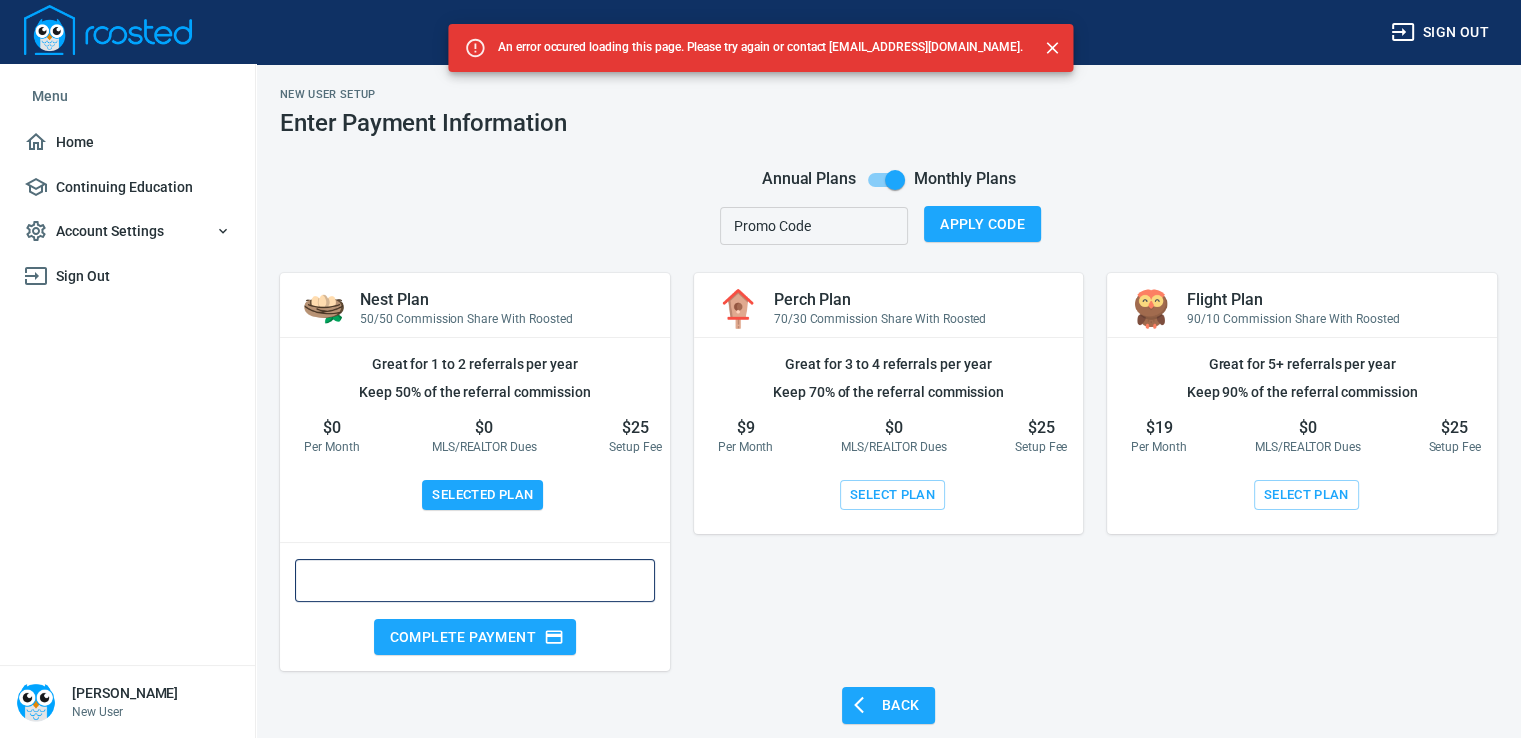 click on "$0 Per Month $0 MLS/REALTOR Dues $25 Setup Fee Selected Plan" at bounding box center [475, 474] 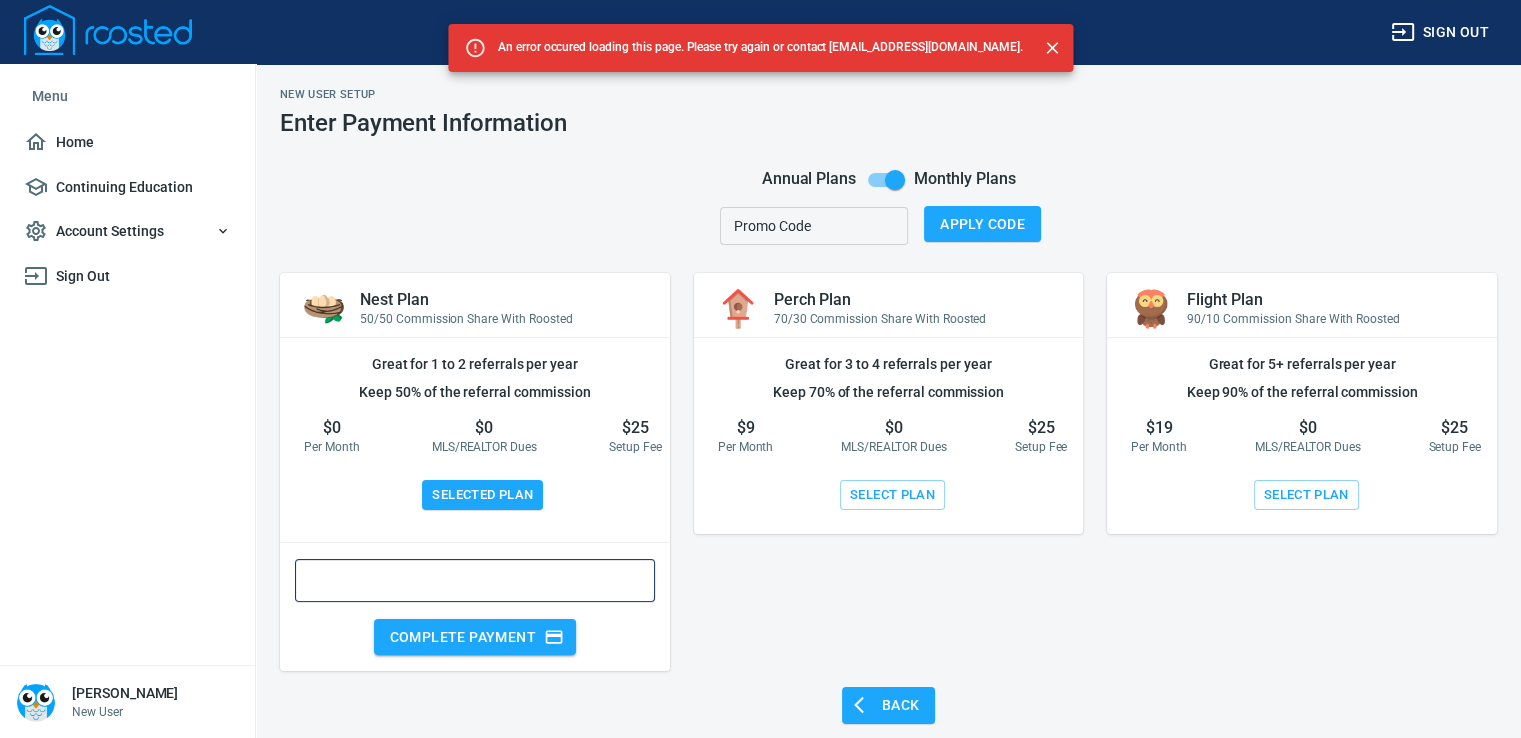 click on "Complete Payment" at bounding box center (475, 637) 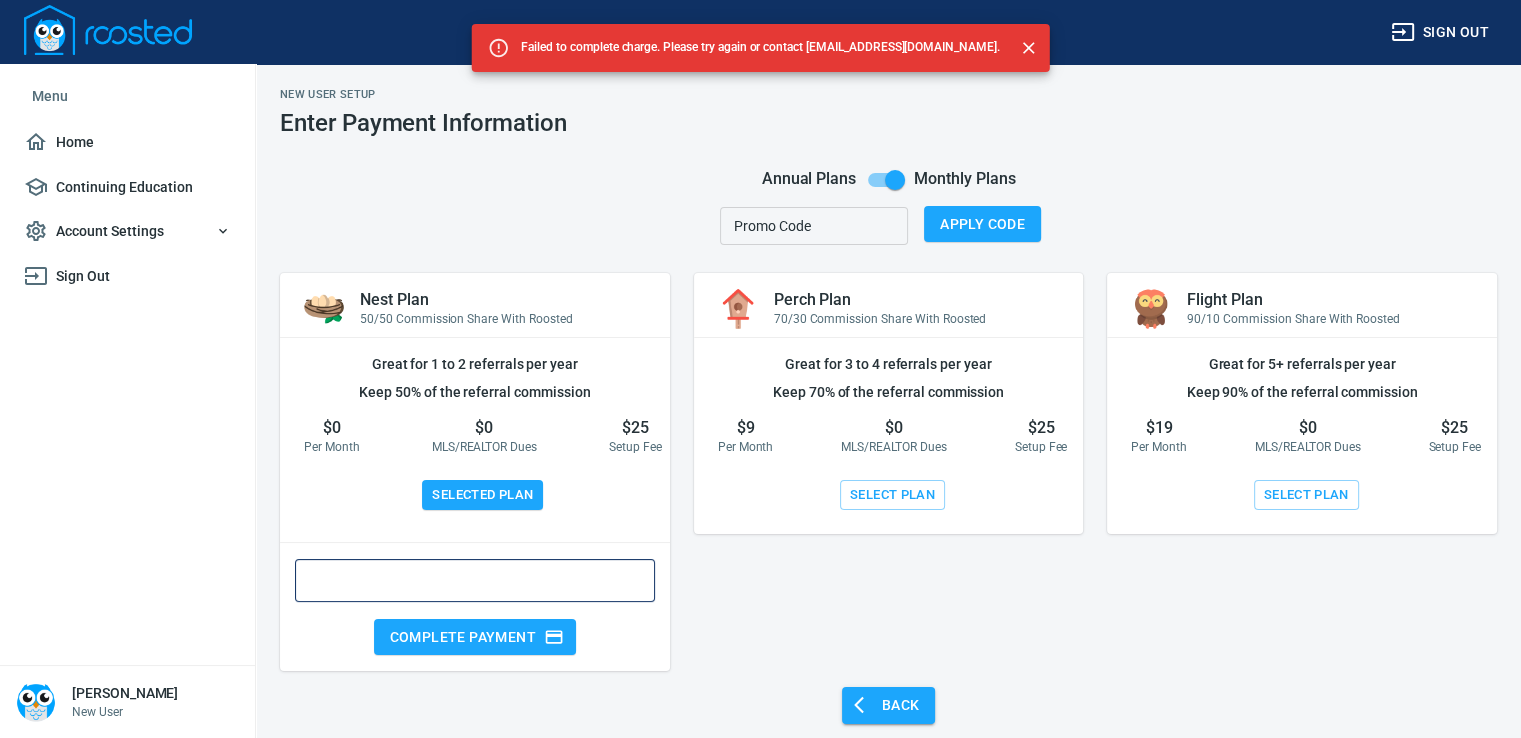 click on "Back" at bounding box center [889, 705] 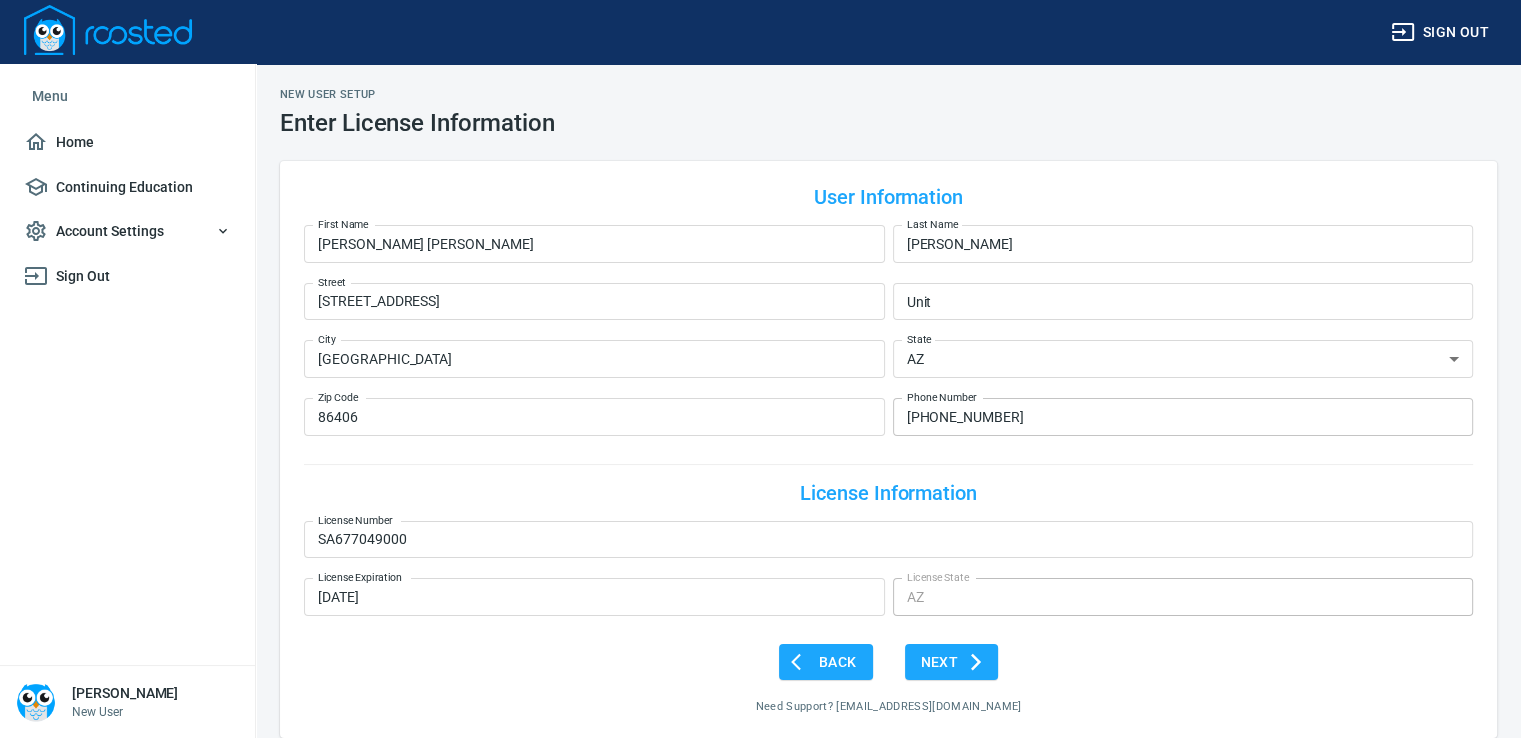 click on "[PHONE_NUMBER]" at bounding box center [1183, 417] 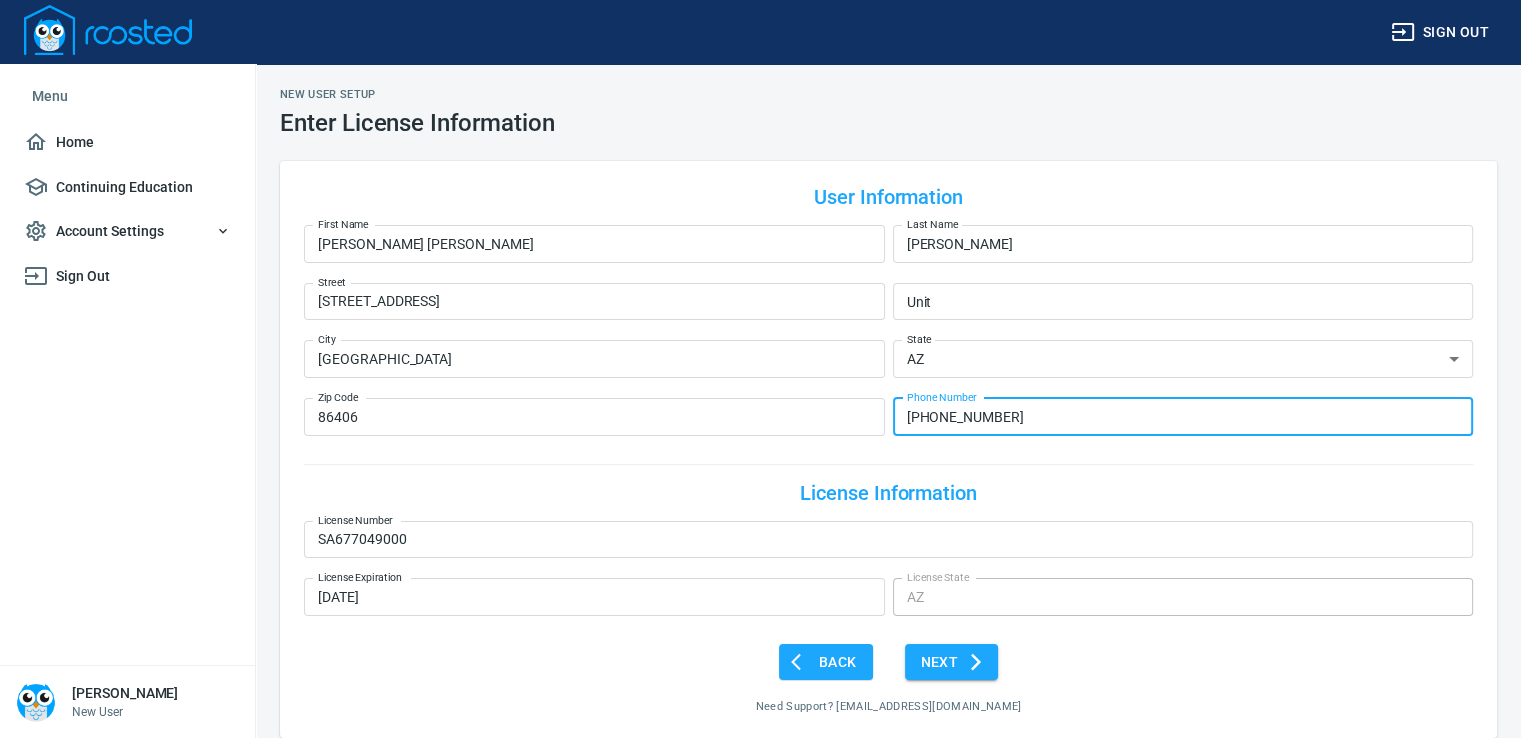 click on "Next" at bounding box center (952, 662) 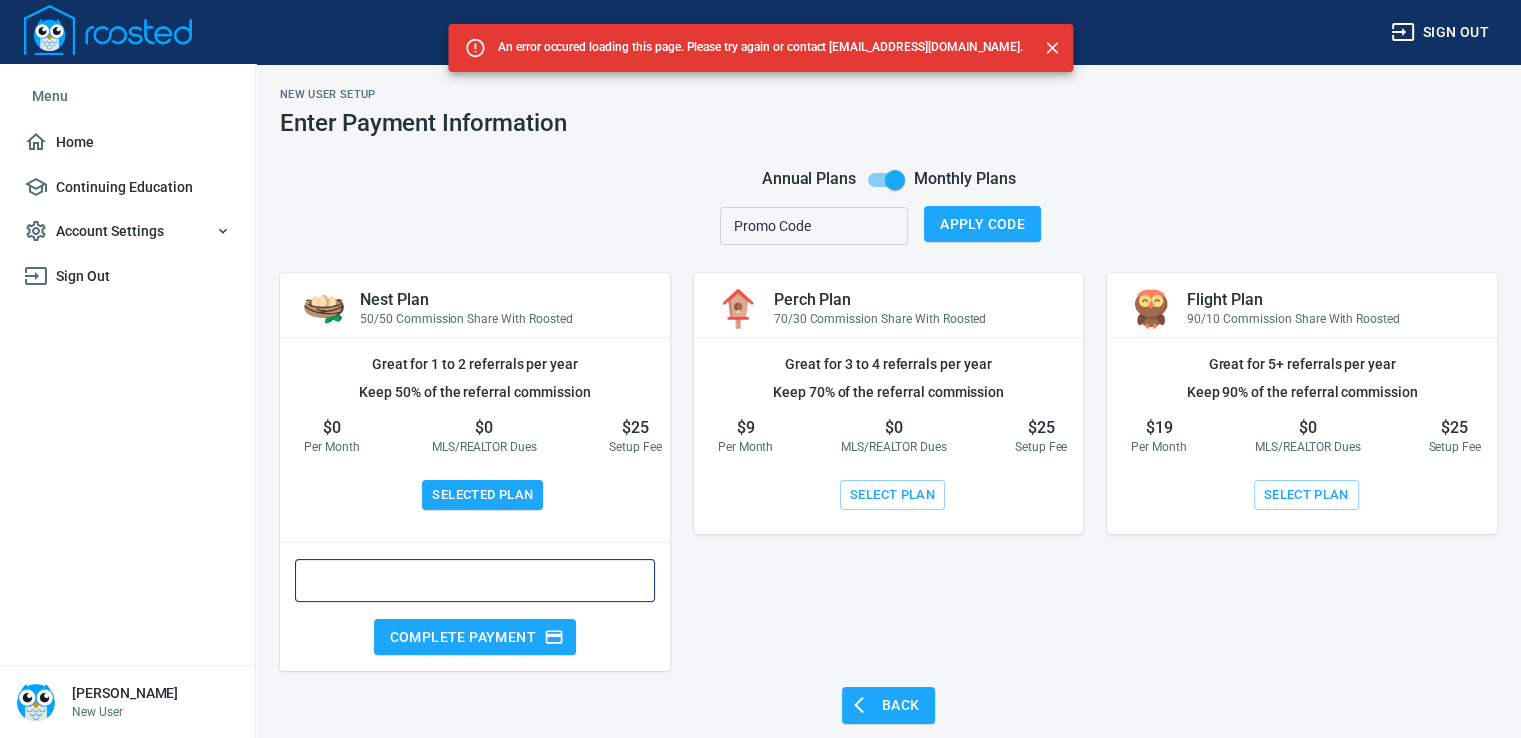 click on "Selected Plan" at bounding box center (483, 499) 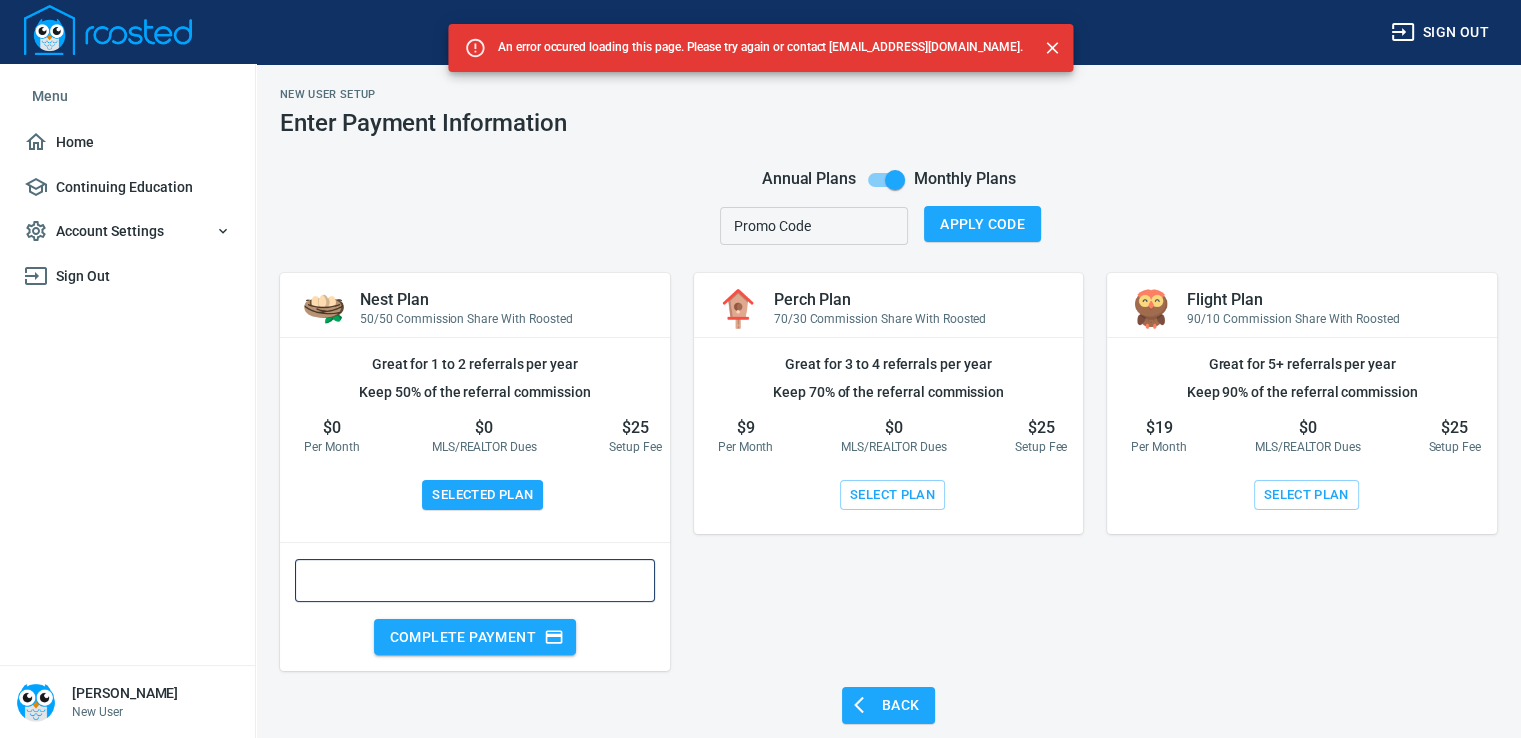 click on "Complete Payment" at bounding box center (475, 637) 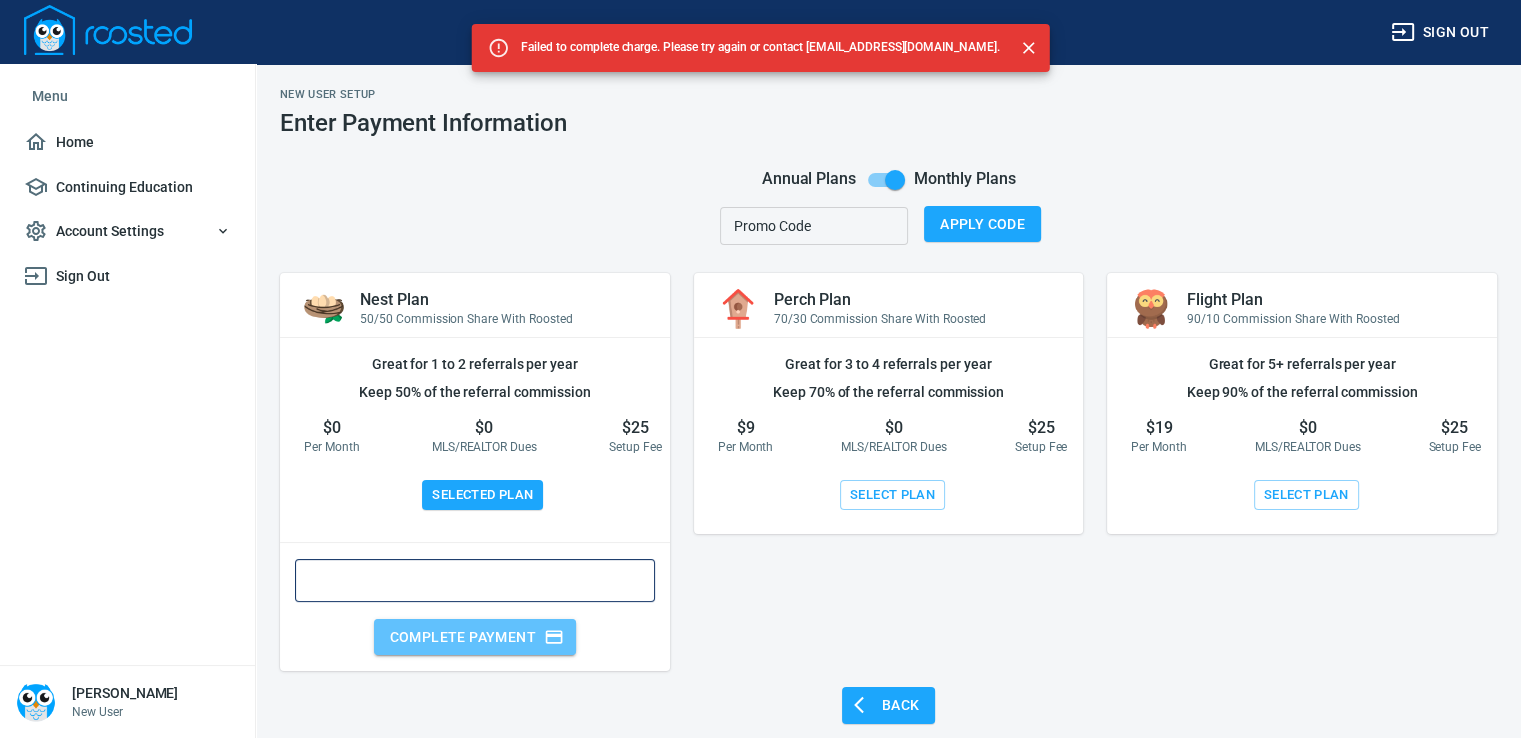 click on "Complete Payment" at bounding box center (475, 637) 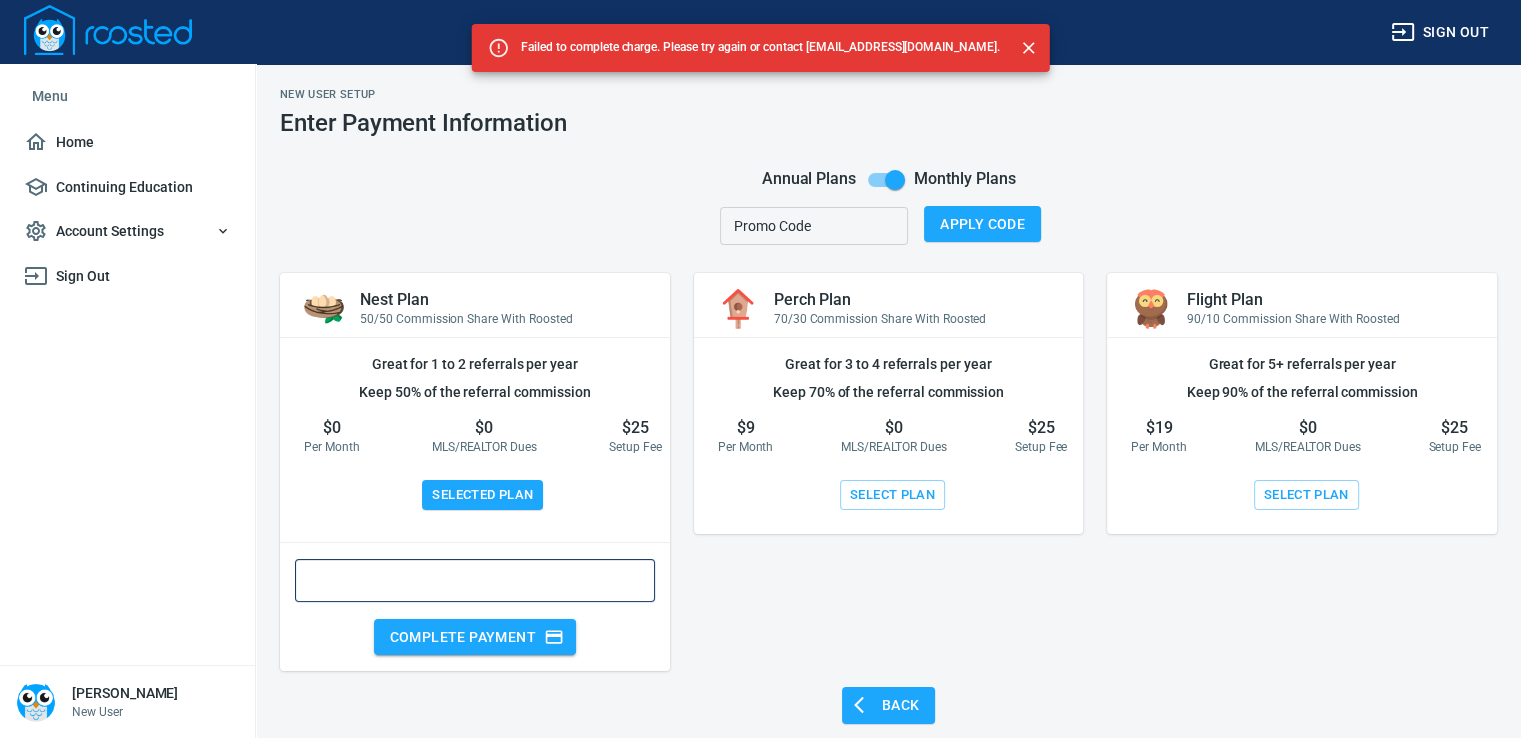 click on "Complete Payment" at bounding box center [475, 637] 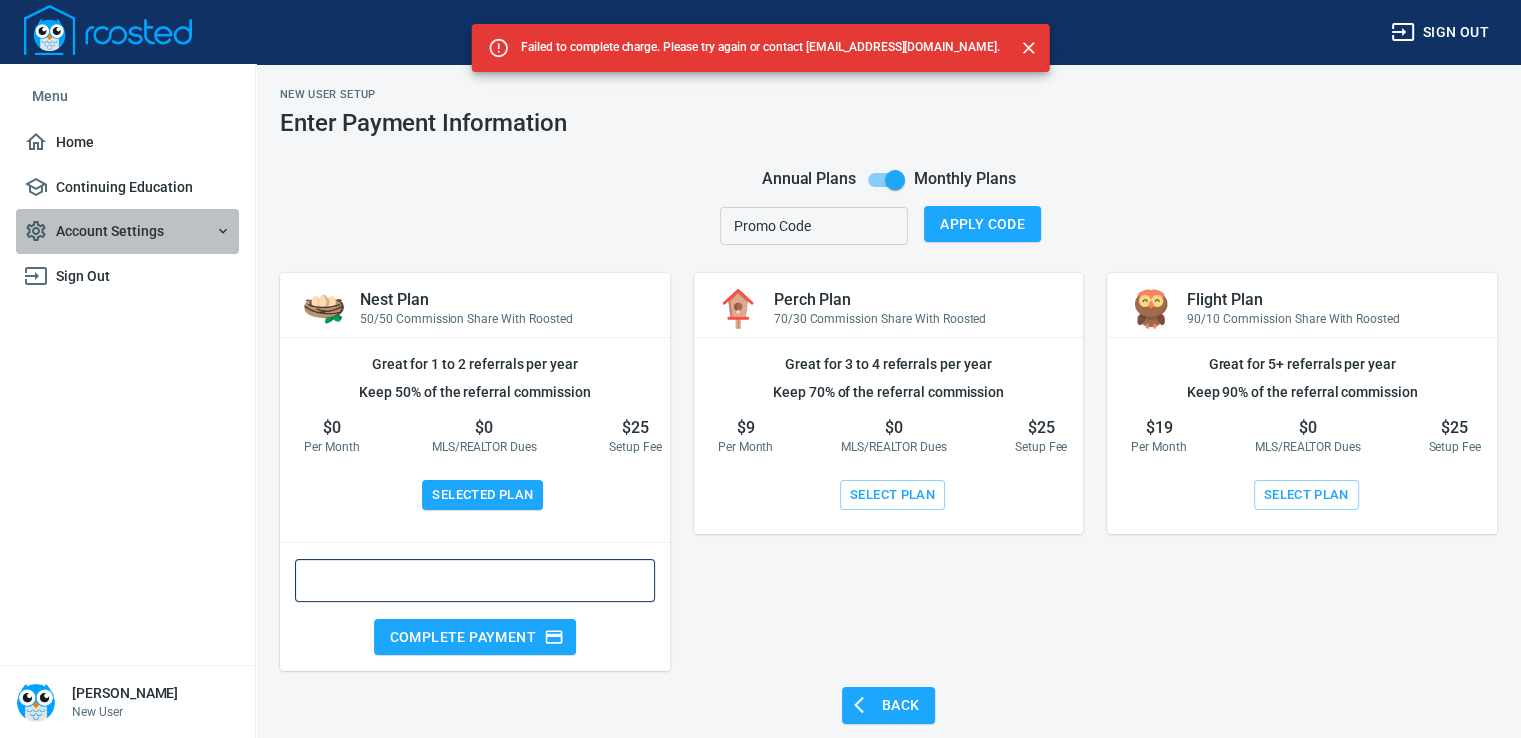 click 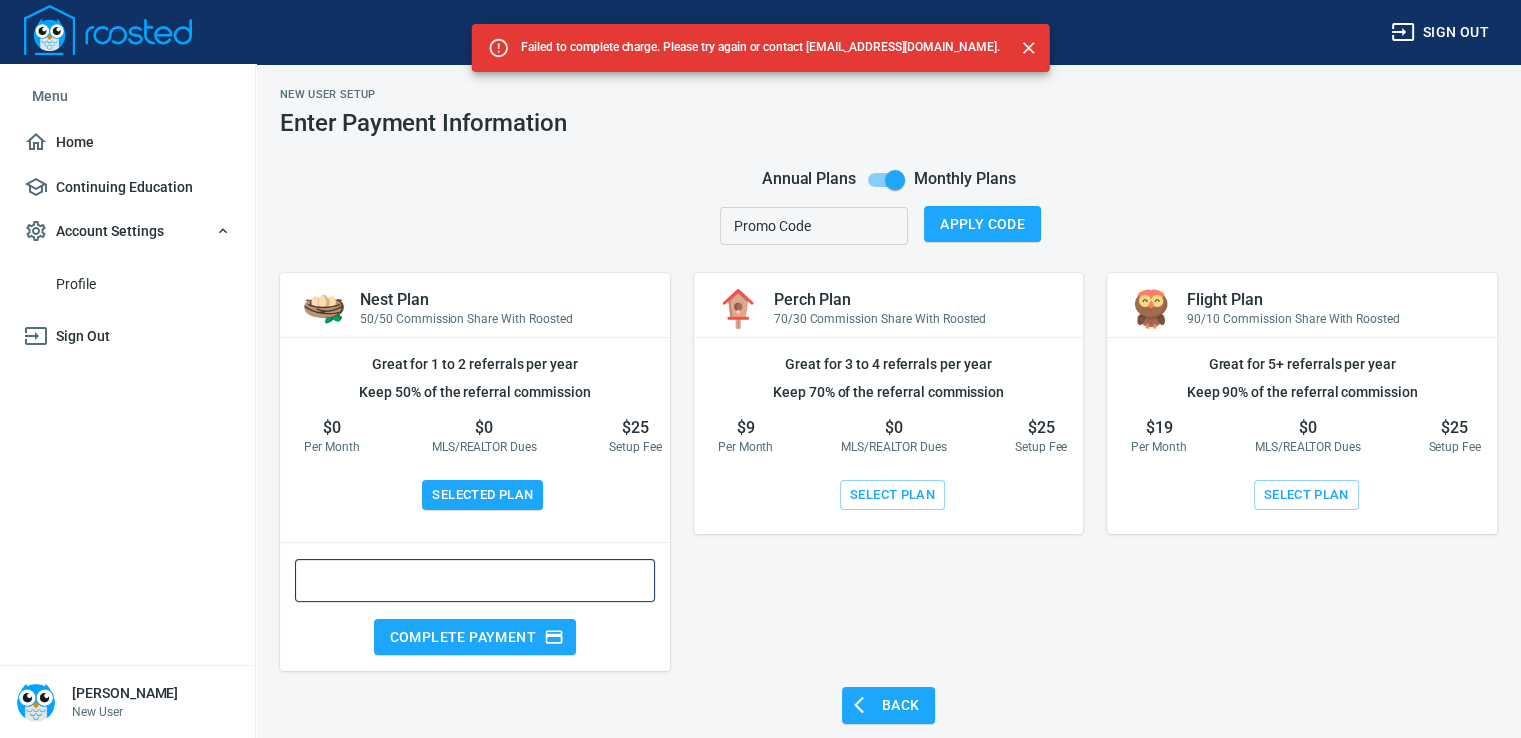click on "Profile" at bounding box center [143, 284] 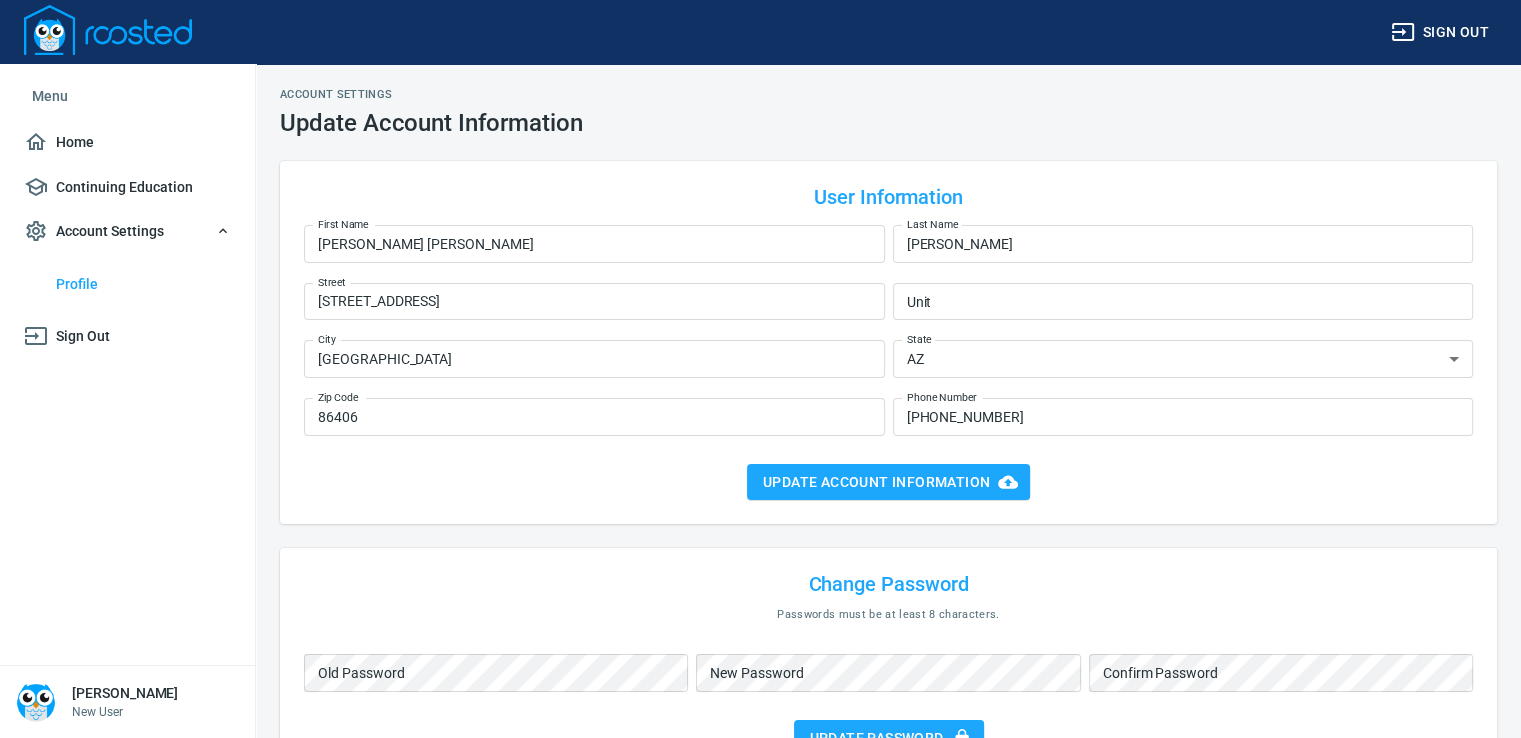 click on "Home" at bounding box center (127, 142) 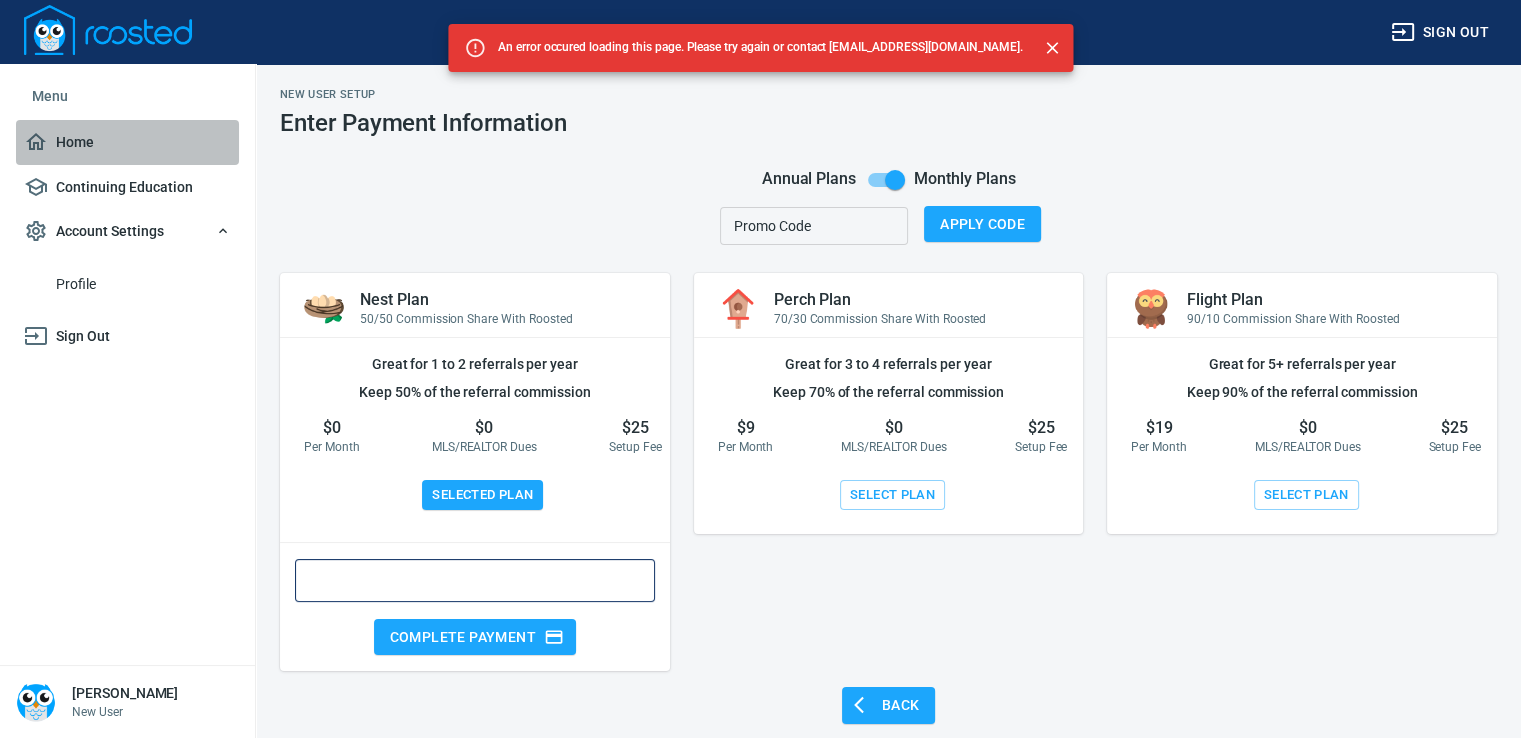 click on "Home" at bounding box center (127, 142) 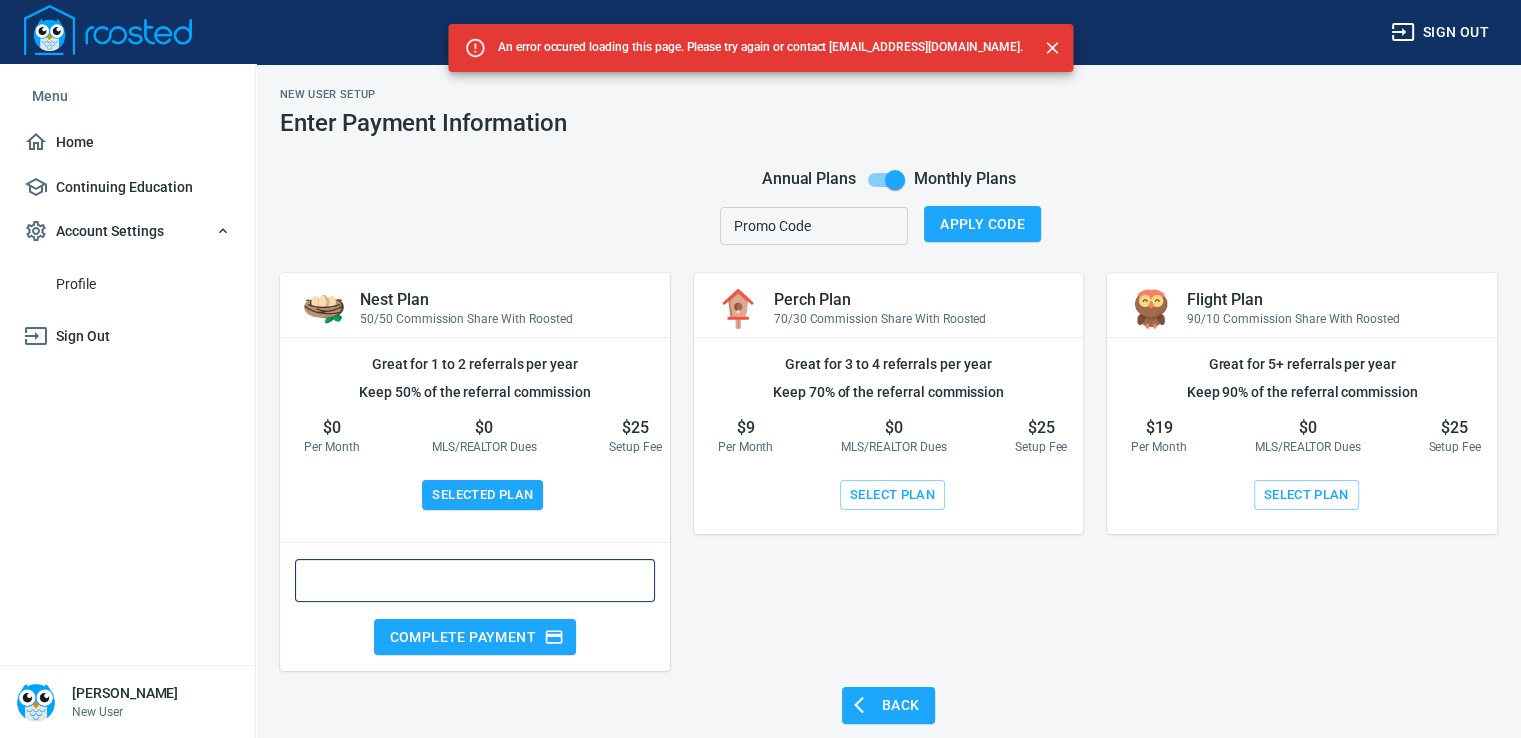 click 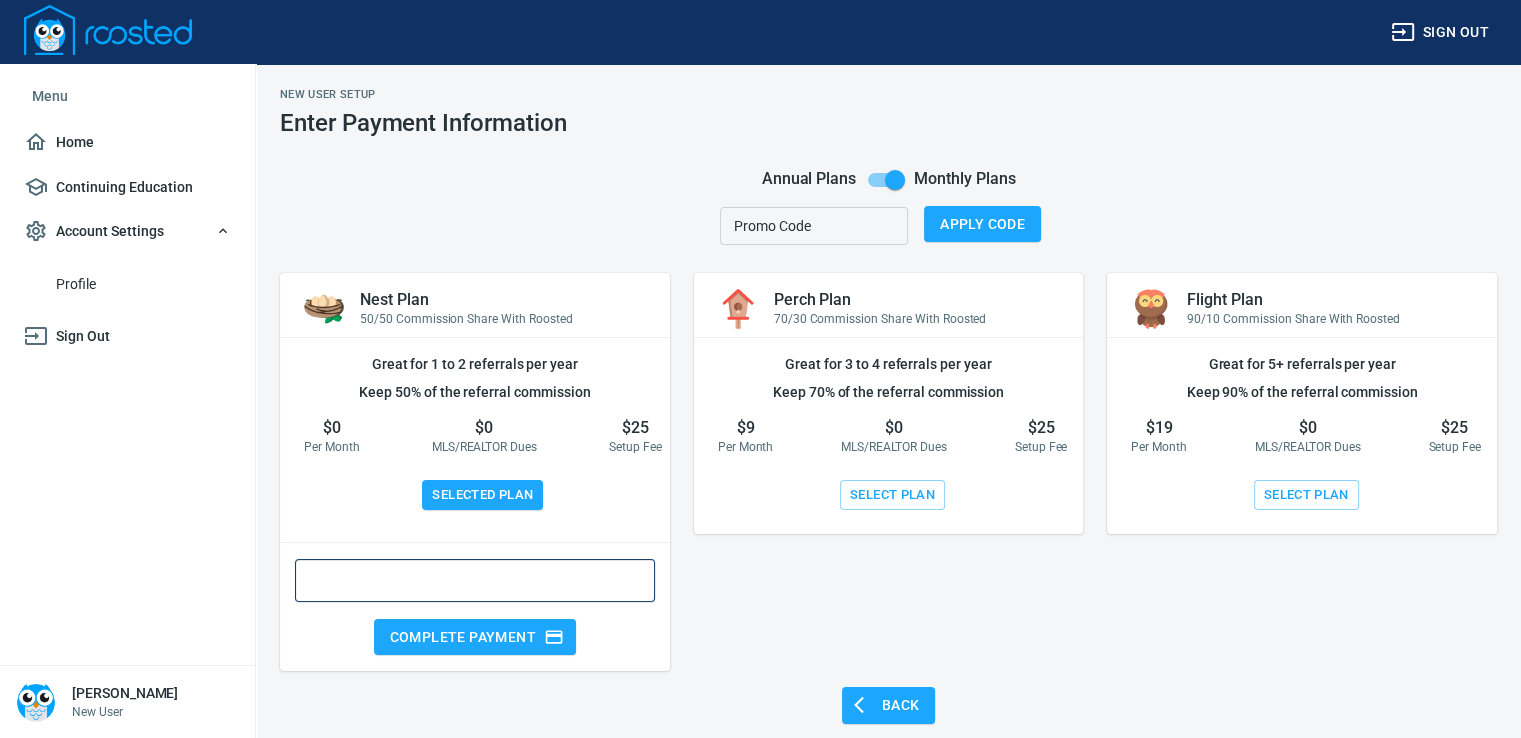 click at bounding box center (36, 702) 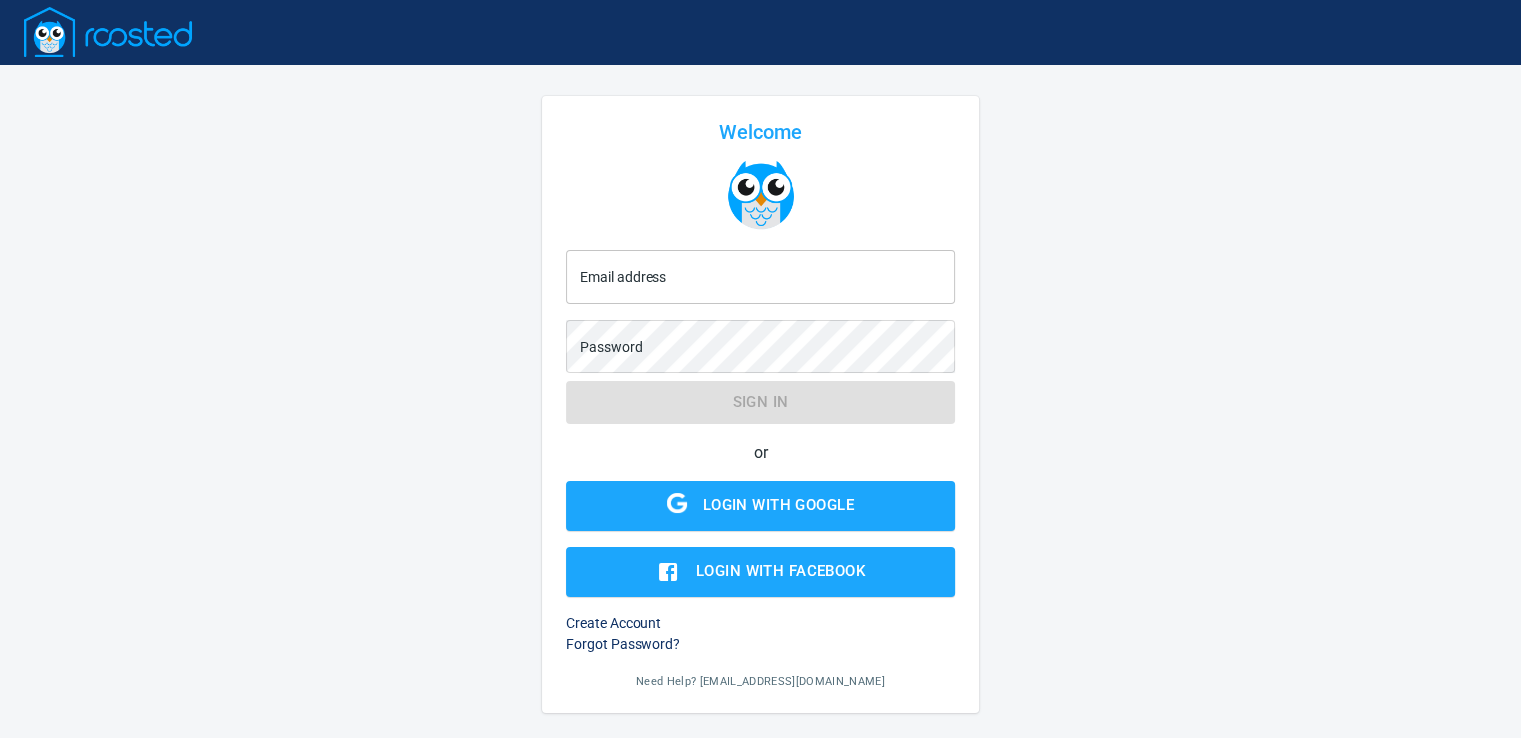 click on "Email address" at bounding box center (760, 277) 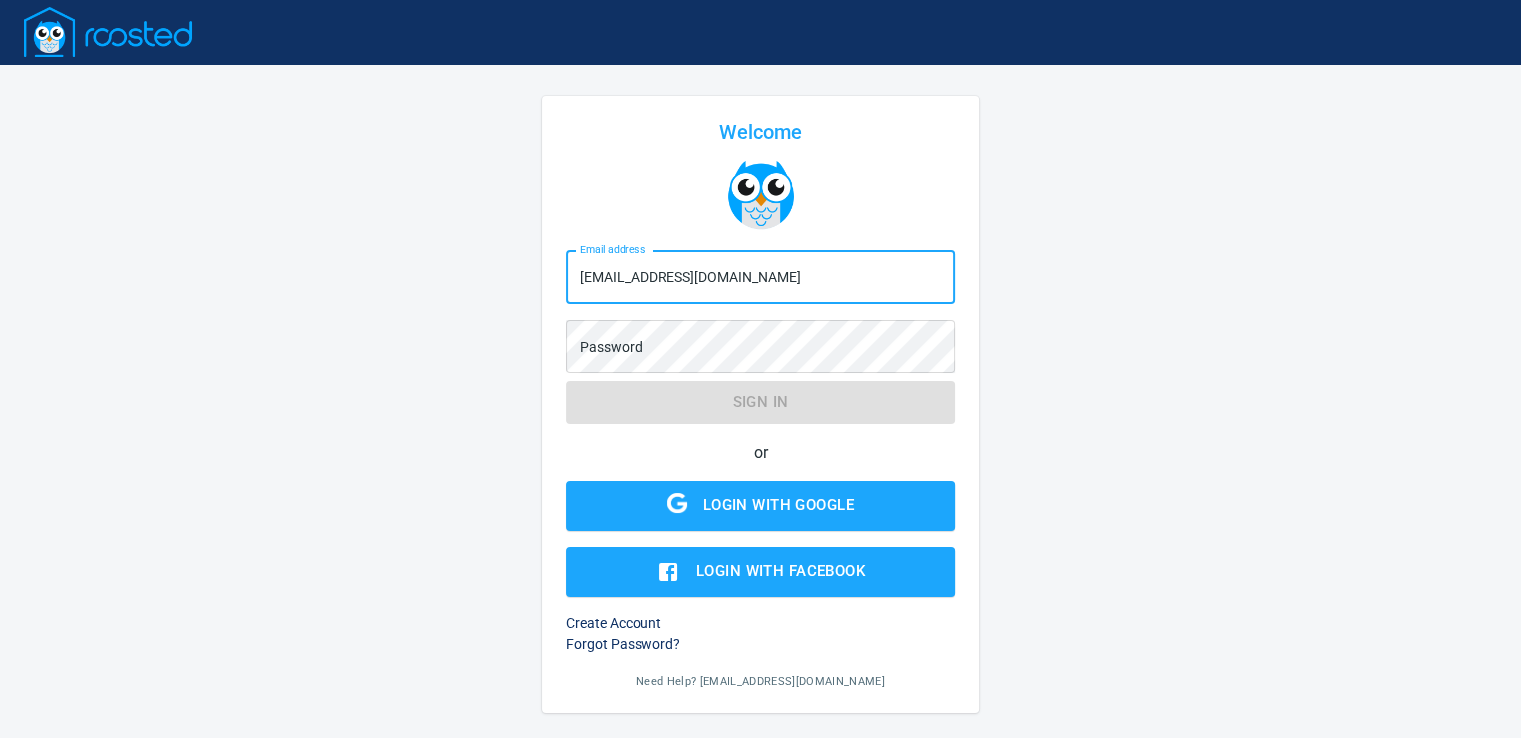type on "[EMAIL_ADDRESS][DOMAIN_NAME]" 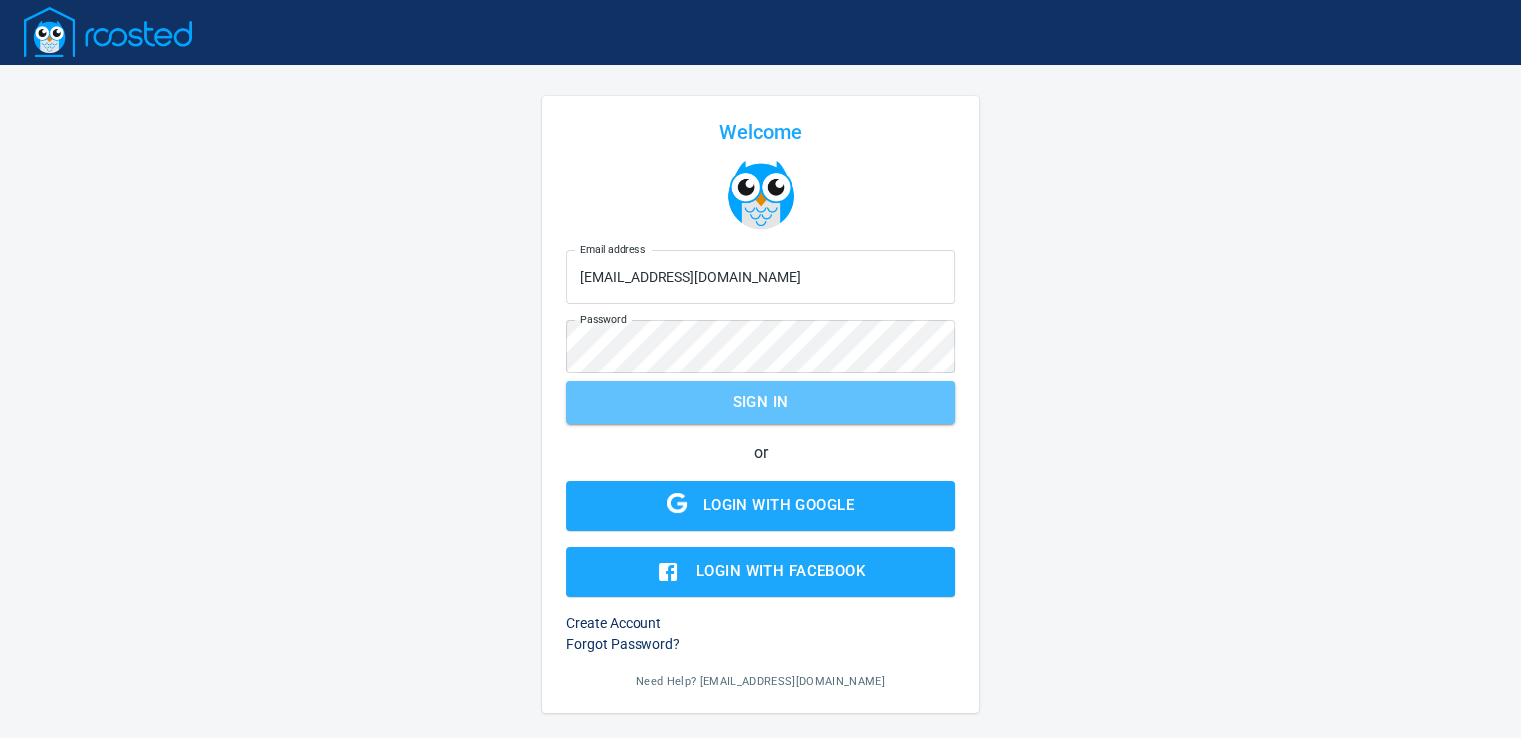 click on "Sign in" at bounding box center (760, 402) 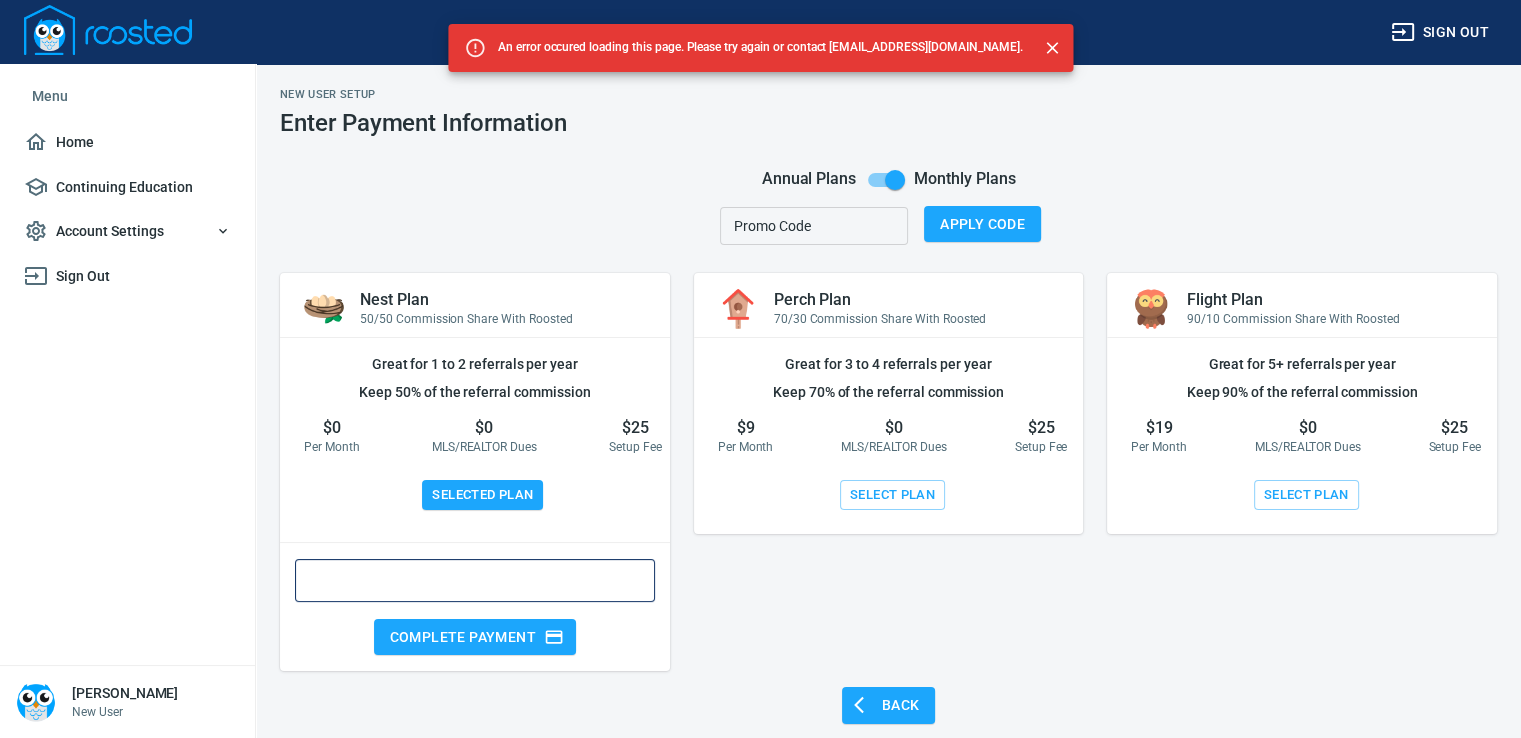 click on "Sign Out" at bounding box center (127, 276) 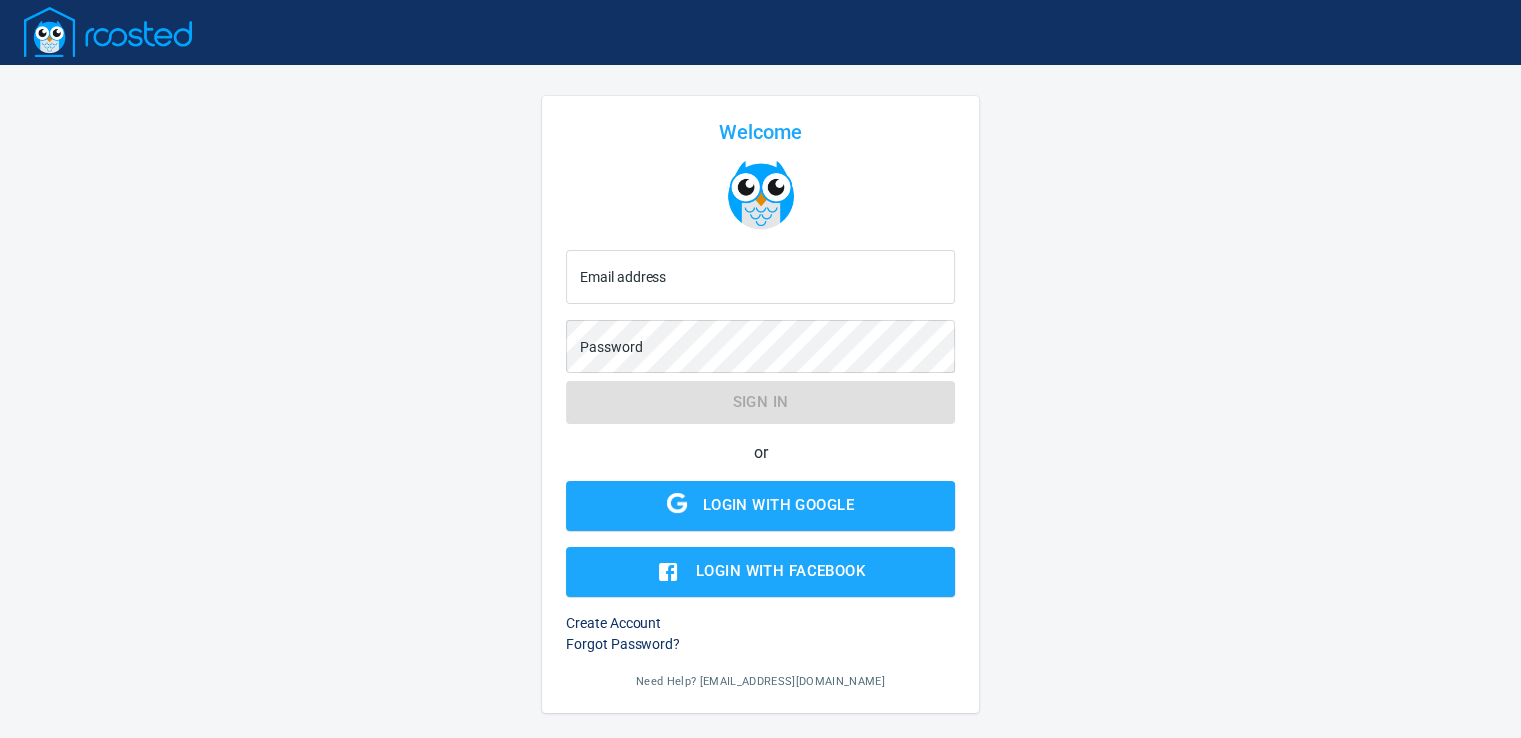 drag, startPoint x: 772, startPoint y: 685, endPoint x: 748, endPoint y: 681, distance: 24.33105 